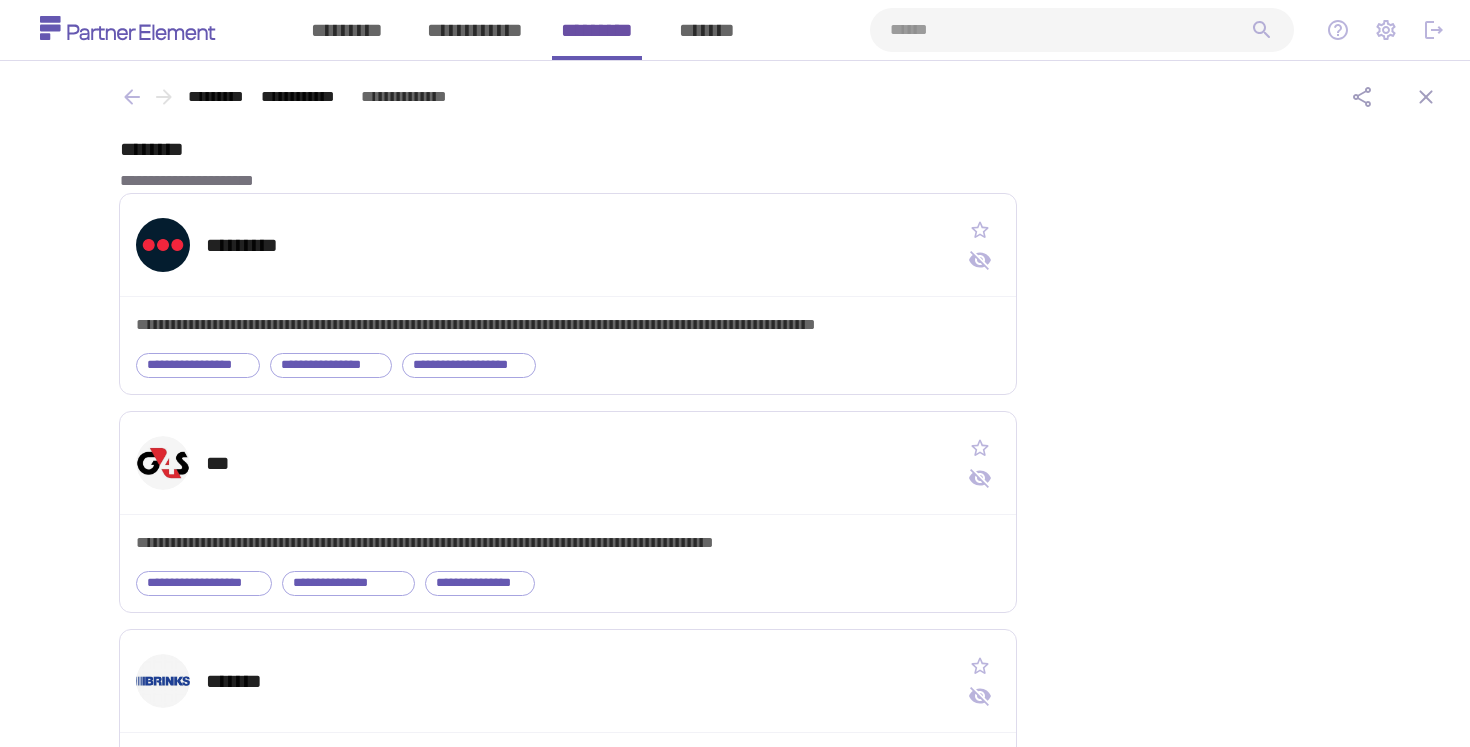 scroll, scrollTop: 0, scrollLeft: 0, axis: both 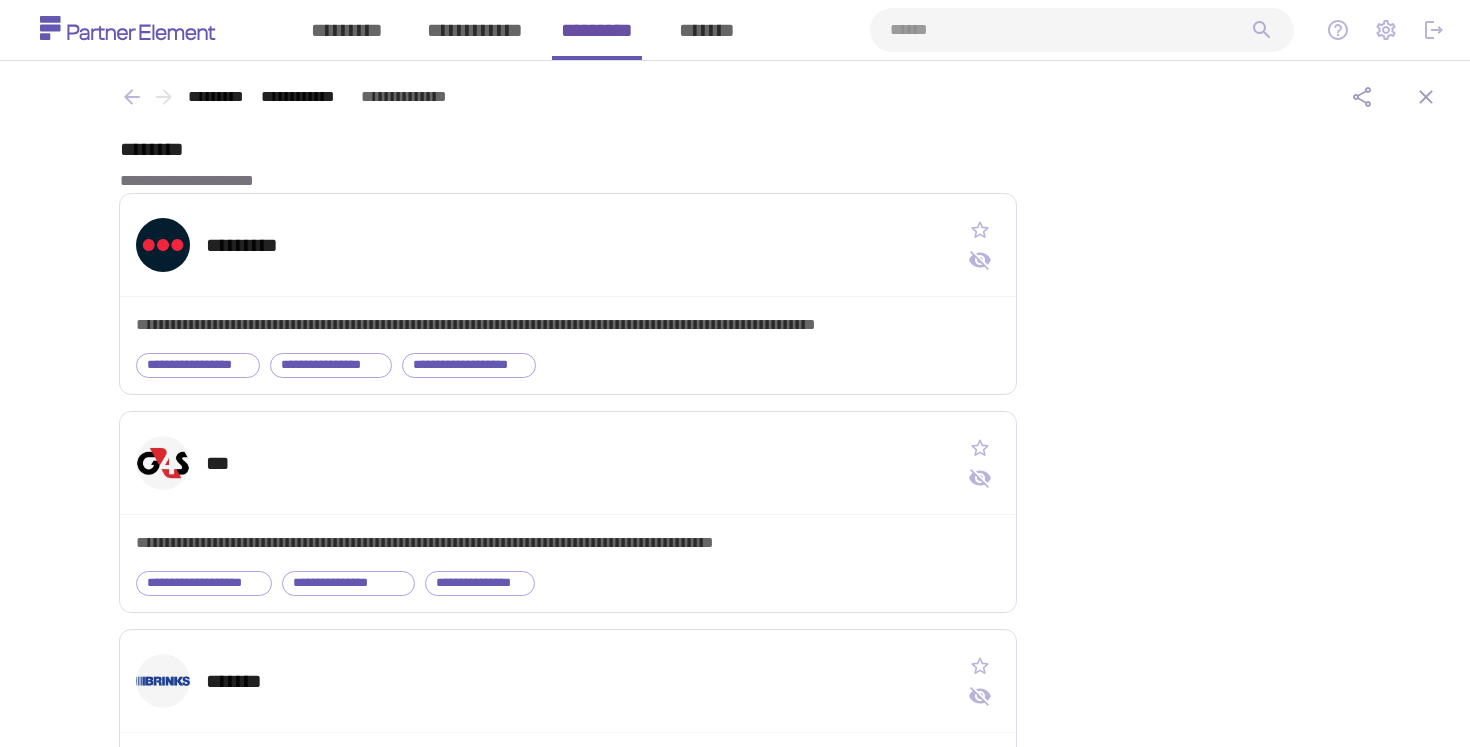 click on "*********" at bounding box center (597, 30) 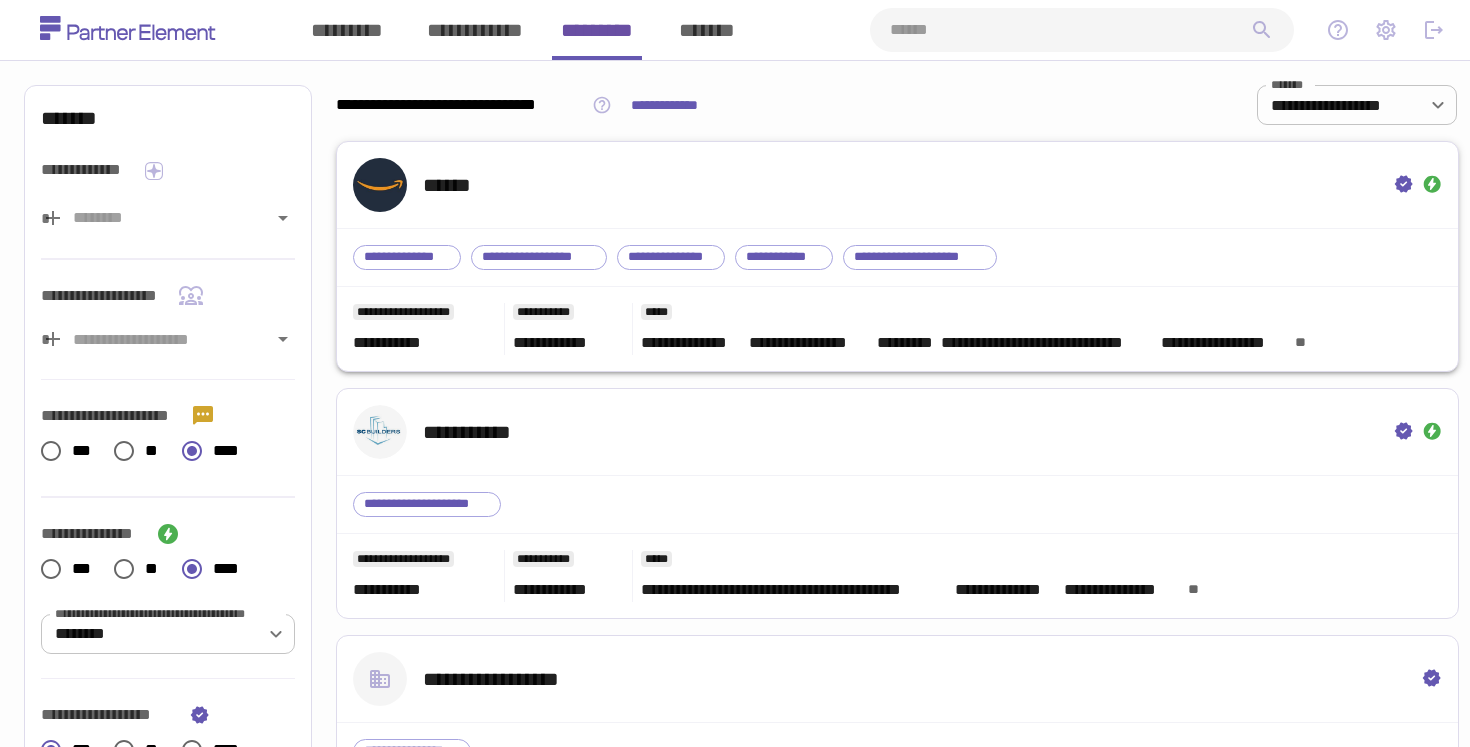 click on "******" at bounding box center [897, 185] 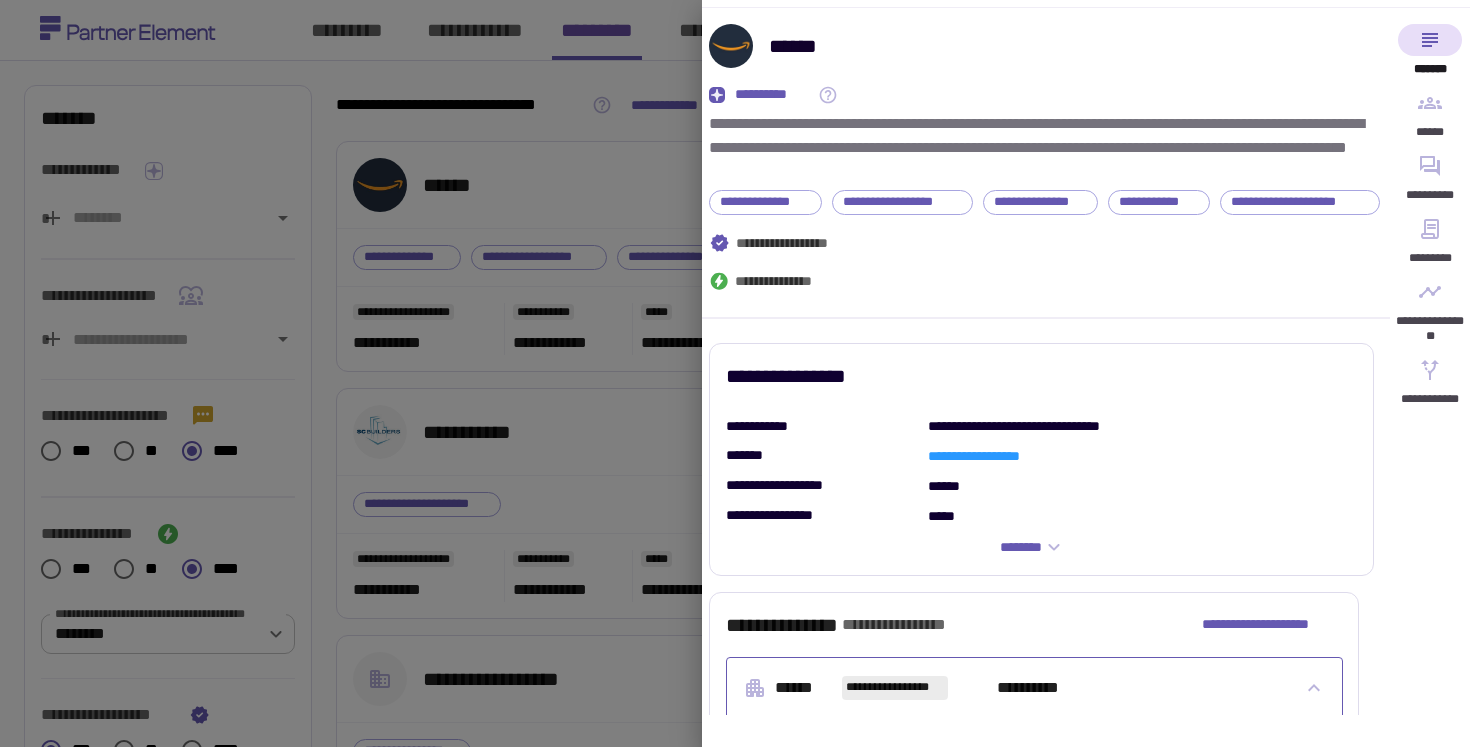 scroll, scrollTop: 0, scrollLeft: 0, axis: both 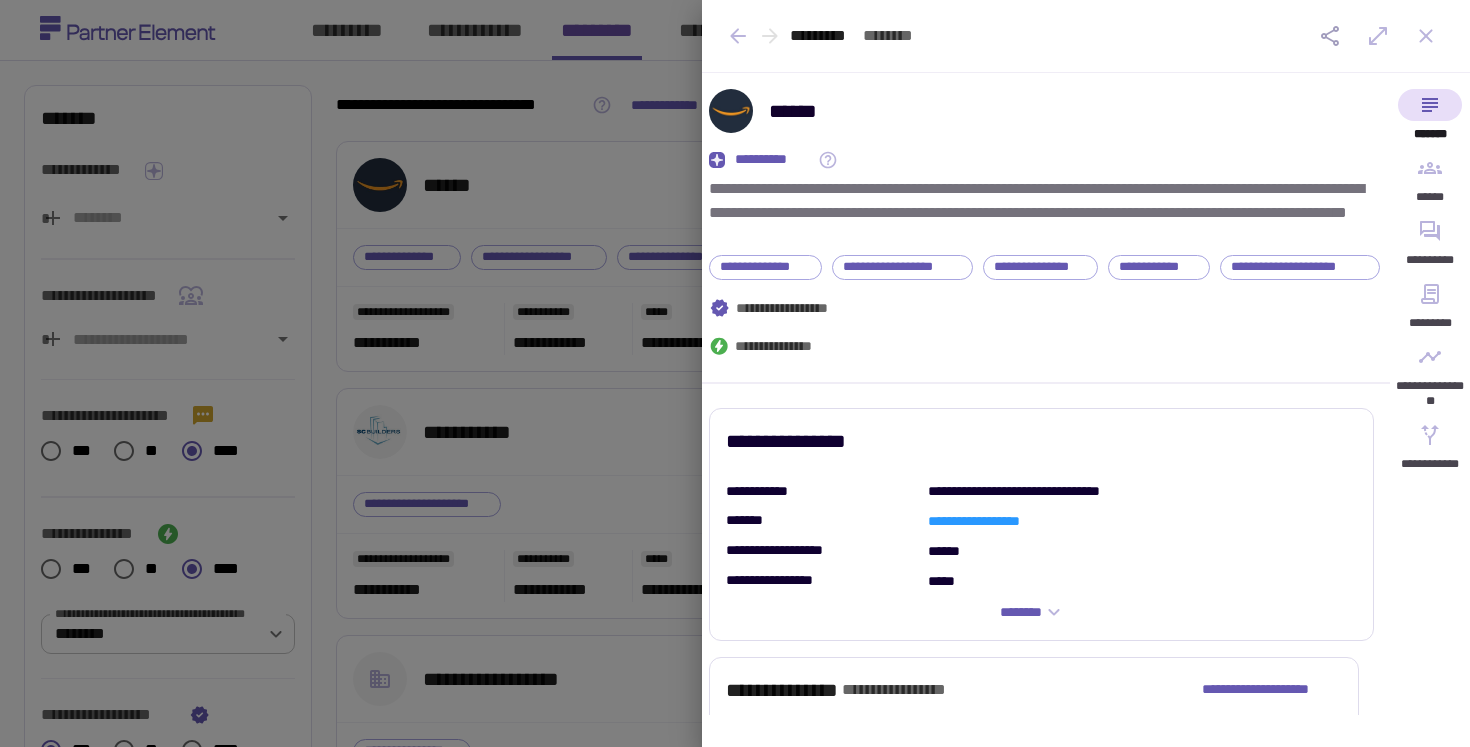 click 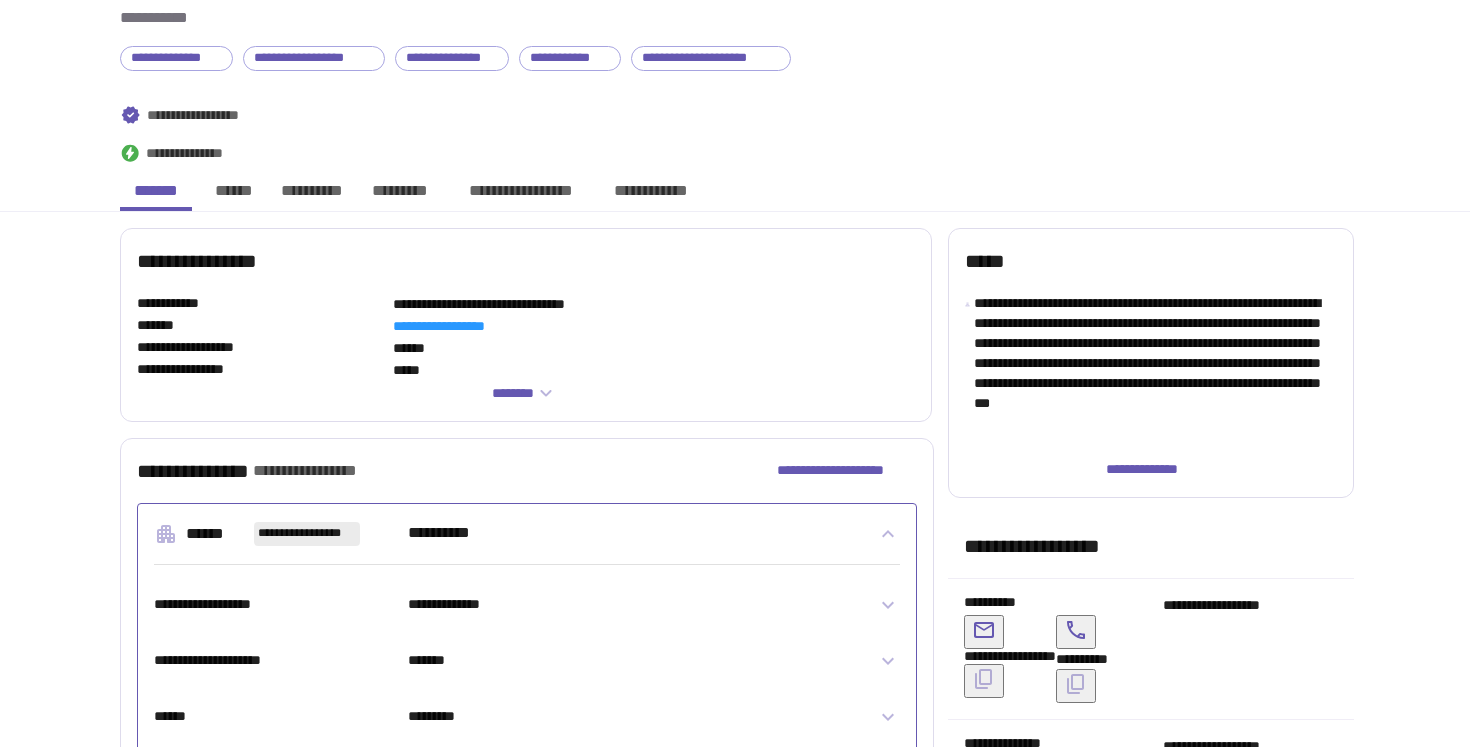 scroll, scrollTop: 0, scrollLeft: 0, axis: both 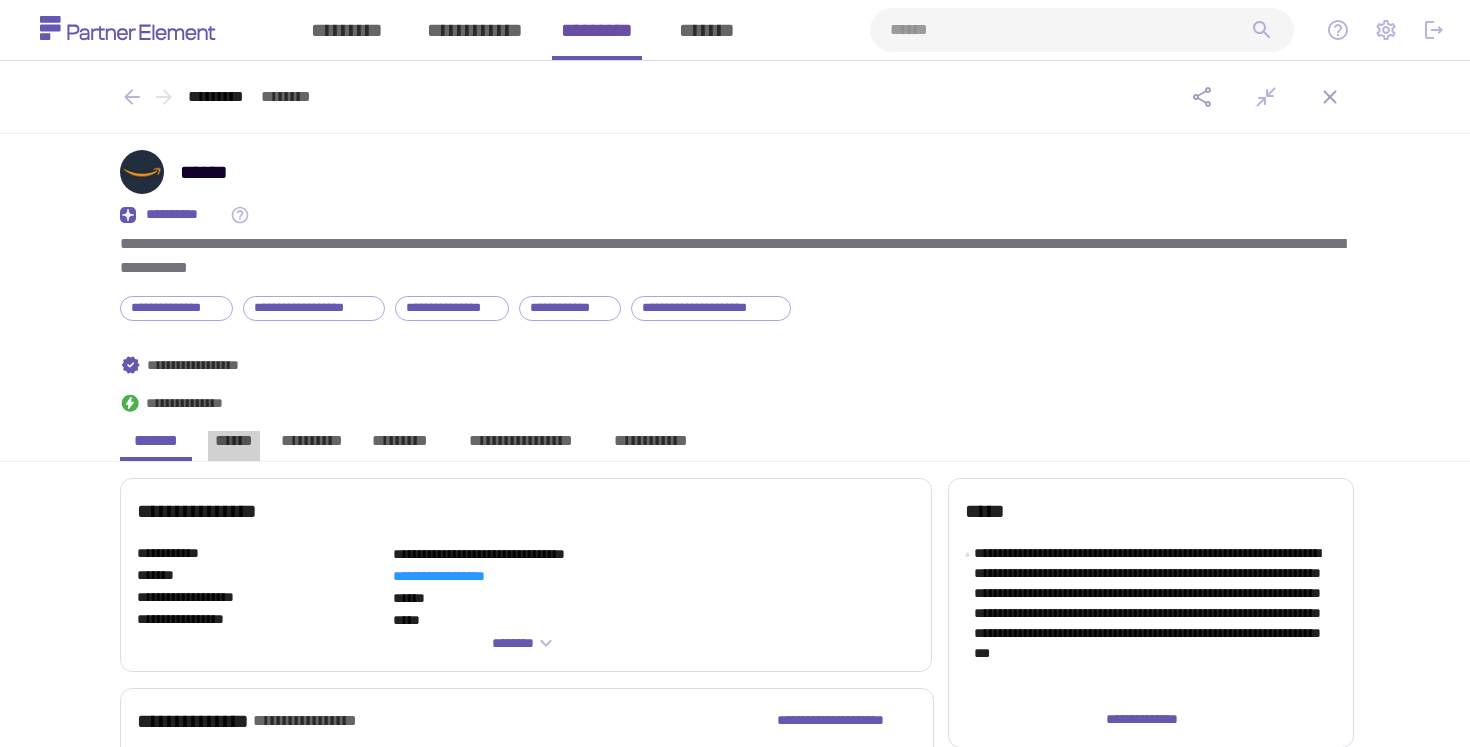 click on "******" at bounding box center (234, 446) 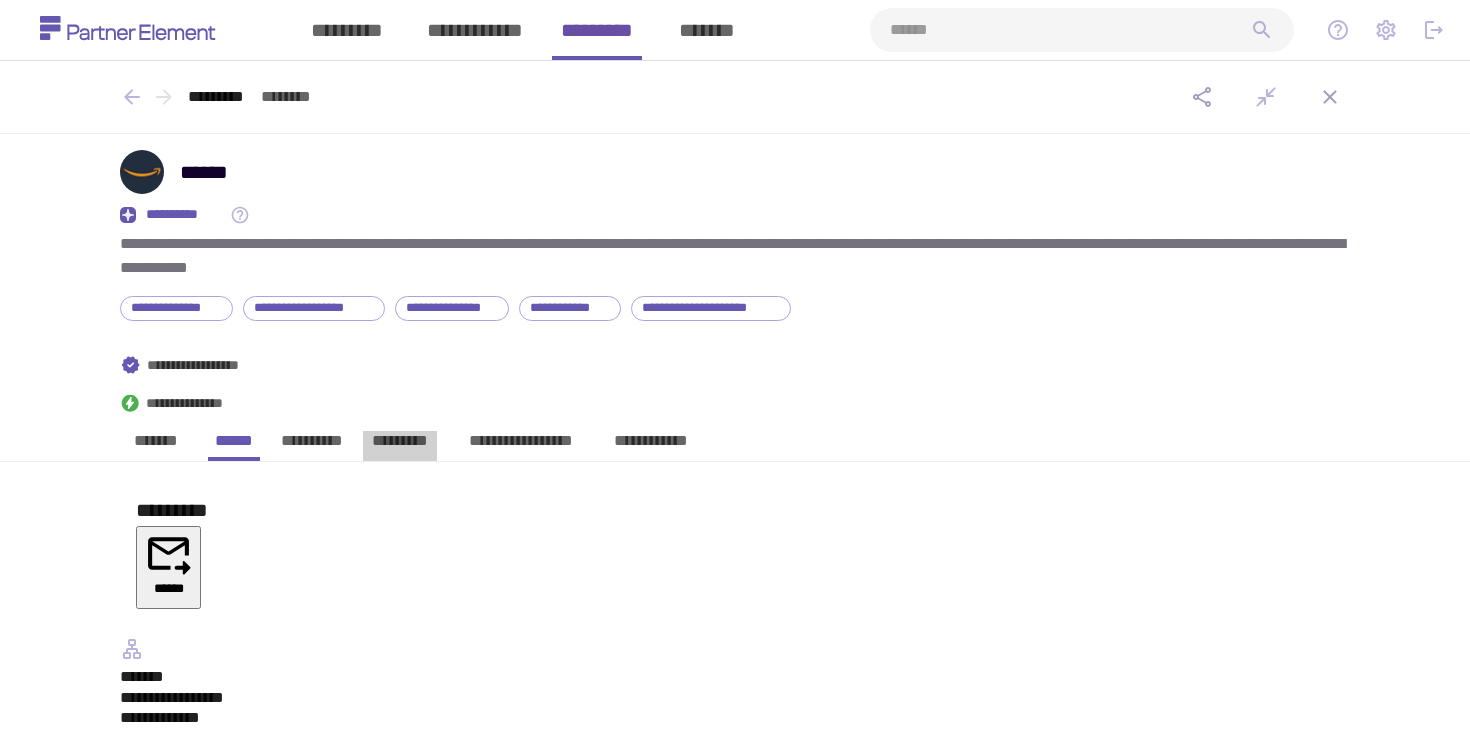 click on "*********" at bounding box center [400, 446] 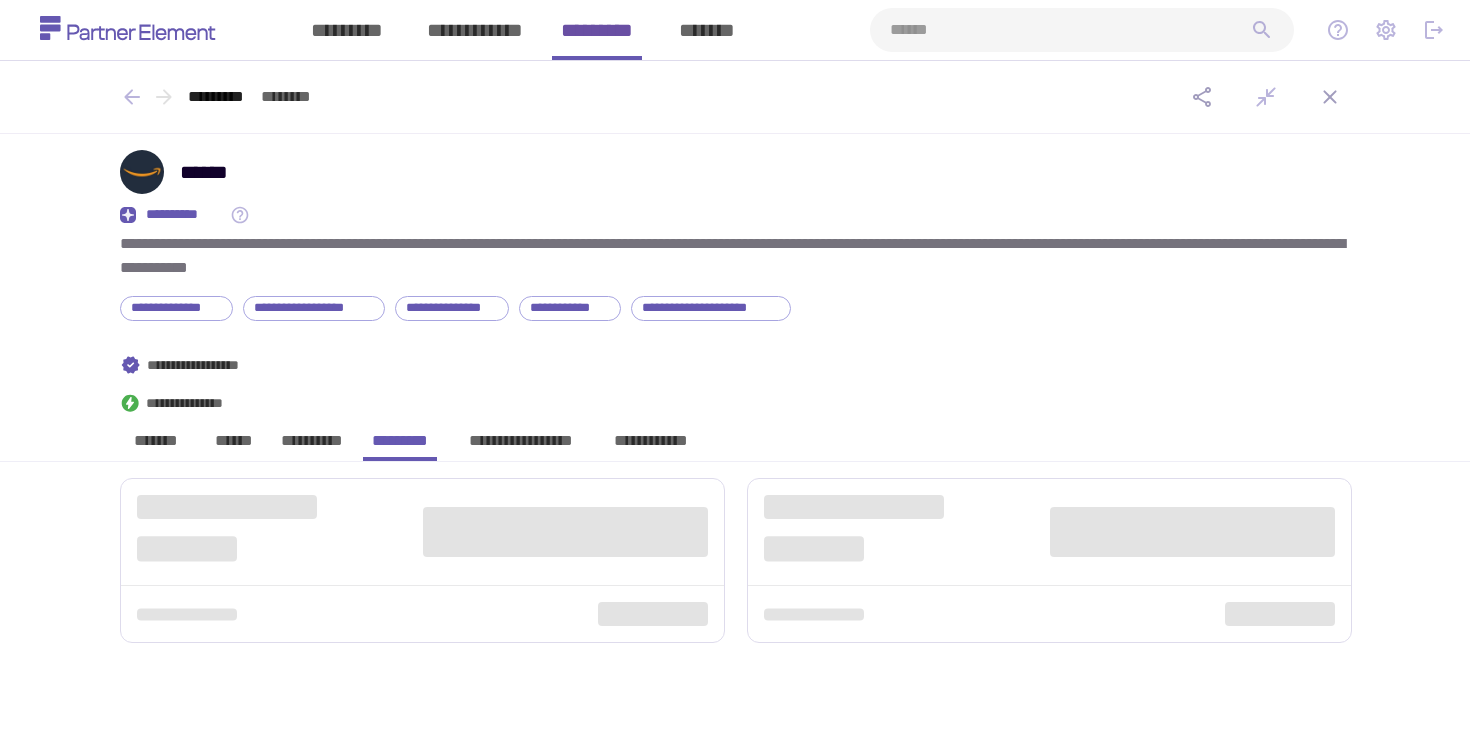 click on "**********" at bounding box center (311, 446) 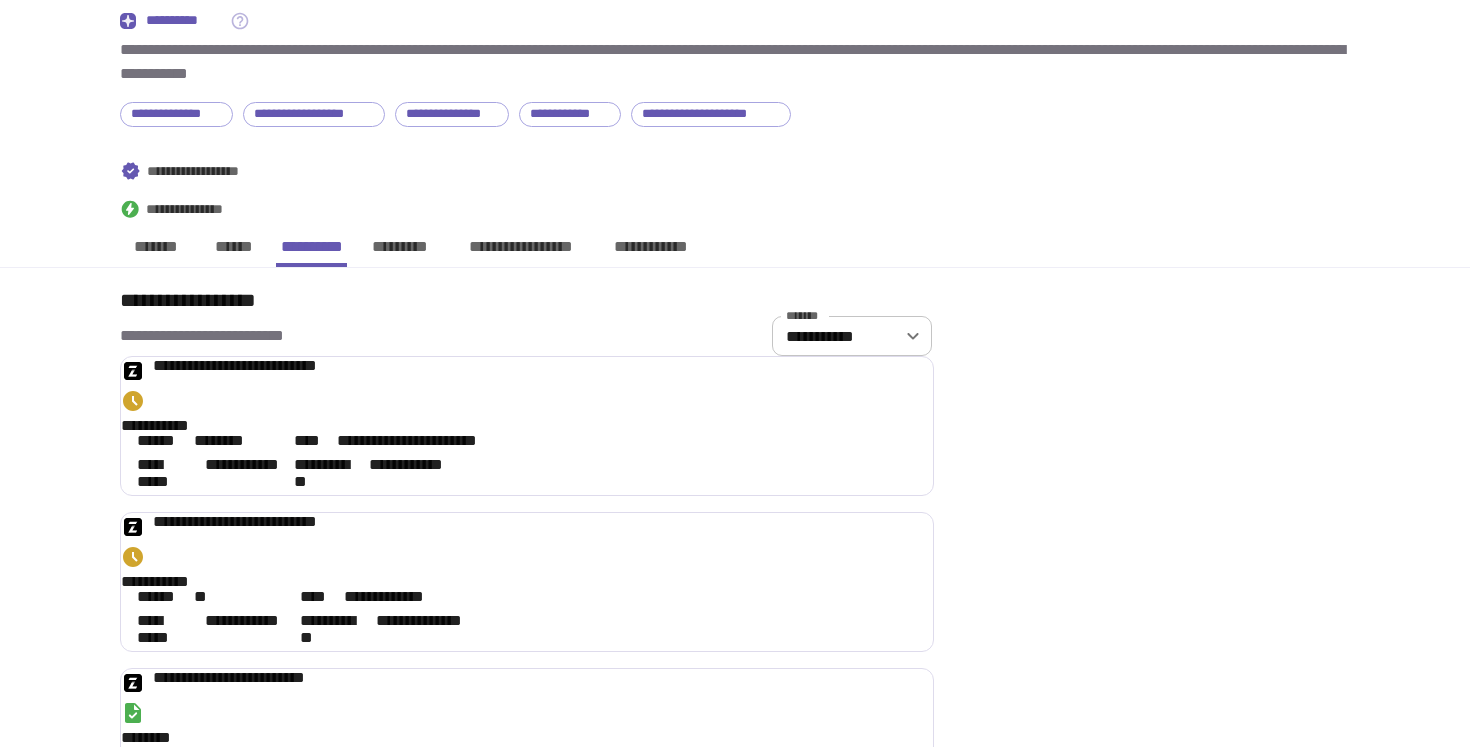 scroll, scrollTop: 440, scrollLeft: 0, axis: vertical 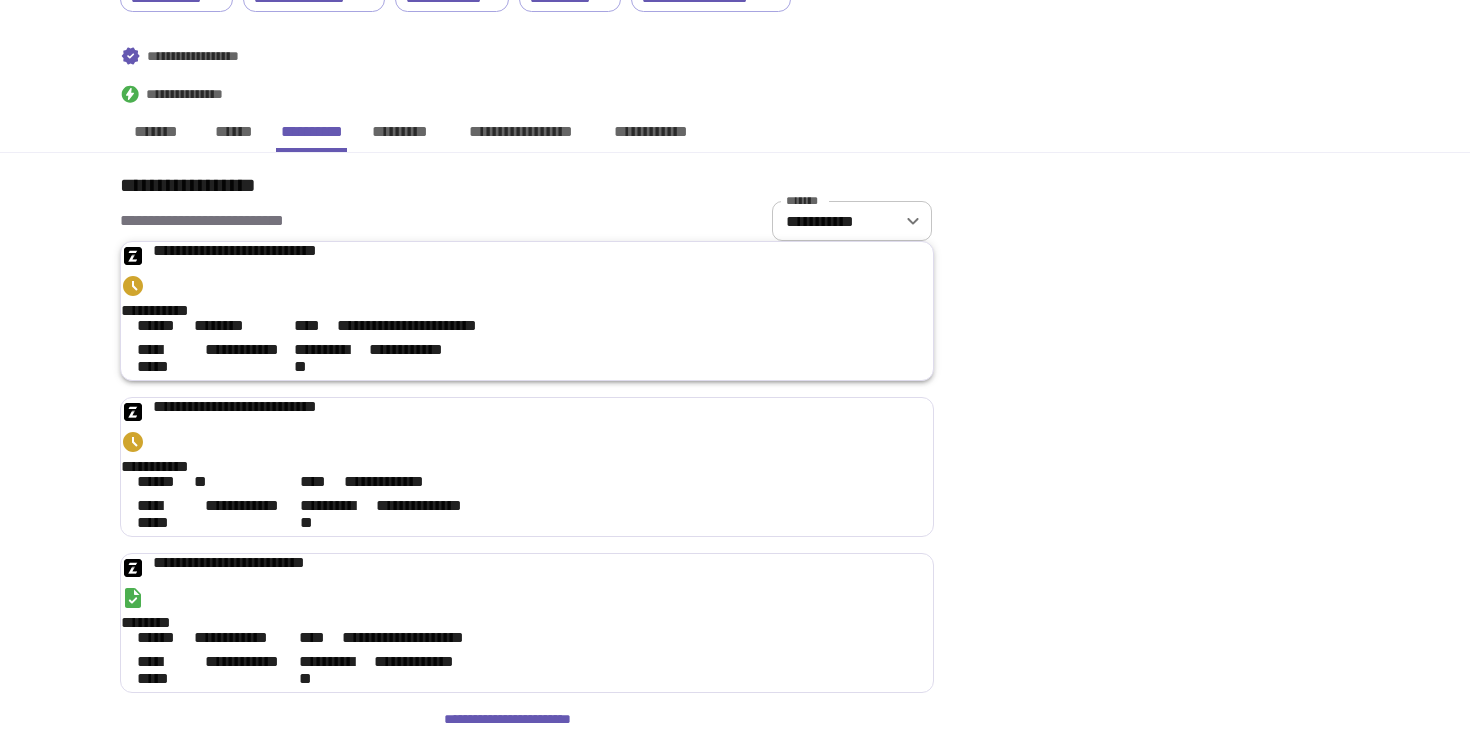 click on "**********" at bounding box center [527, 270] 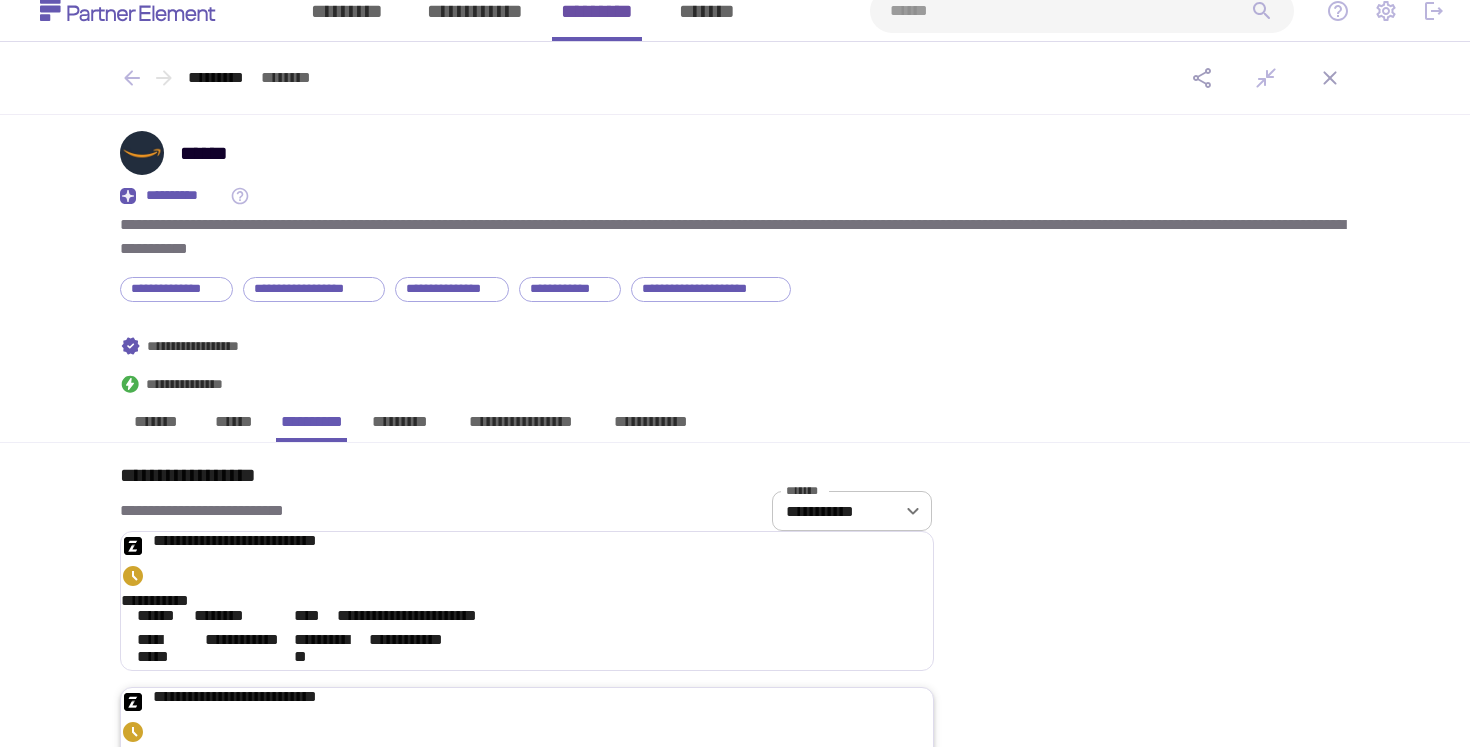 scroll, scrollTop: 22, scrollLeft: 0, axis: vertical 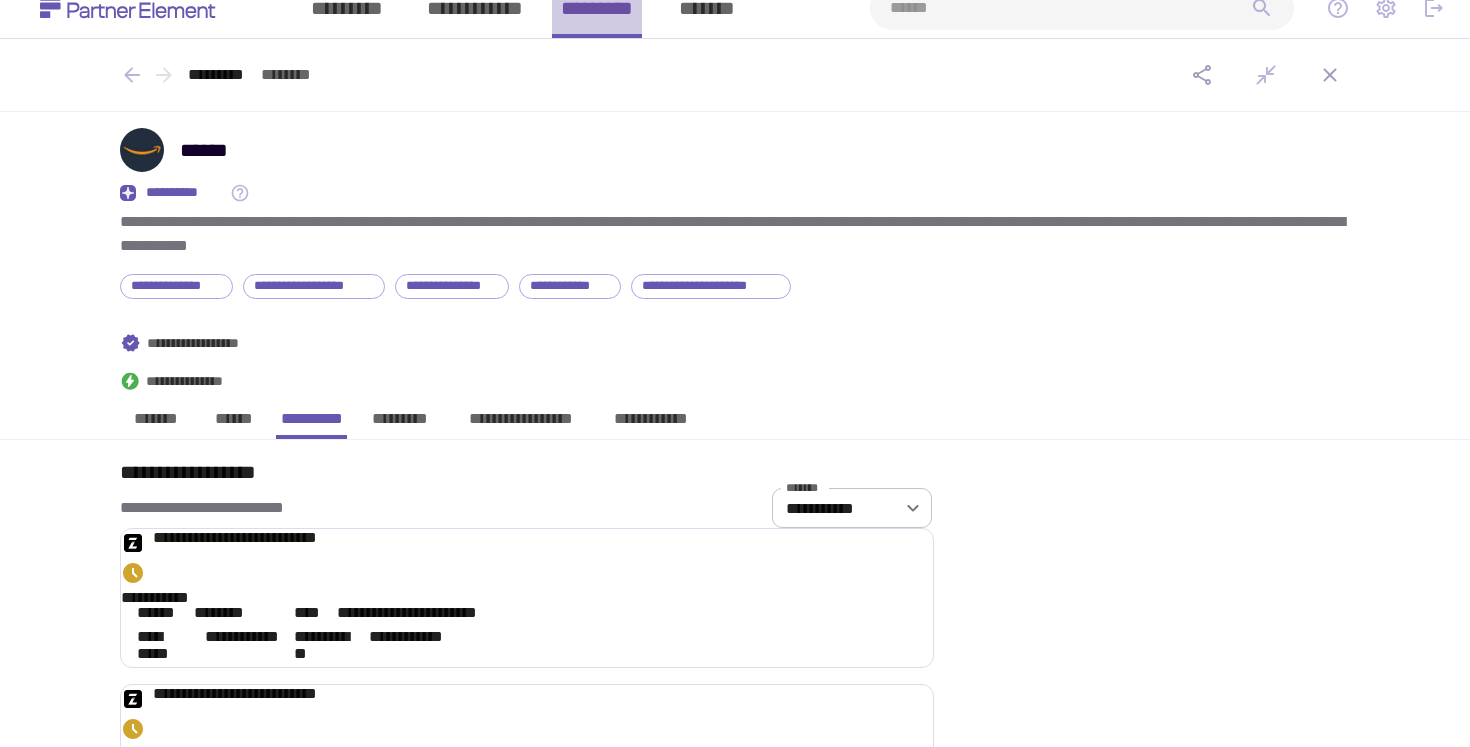 click on "*********" at bounding box center [597, 8] 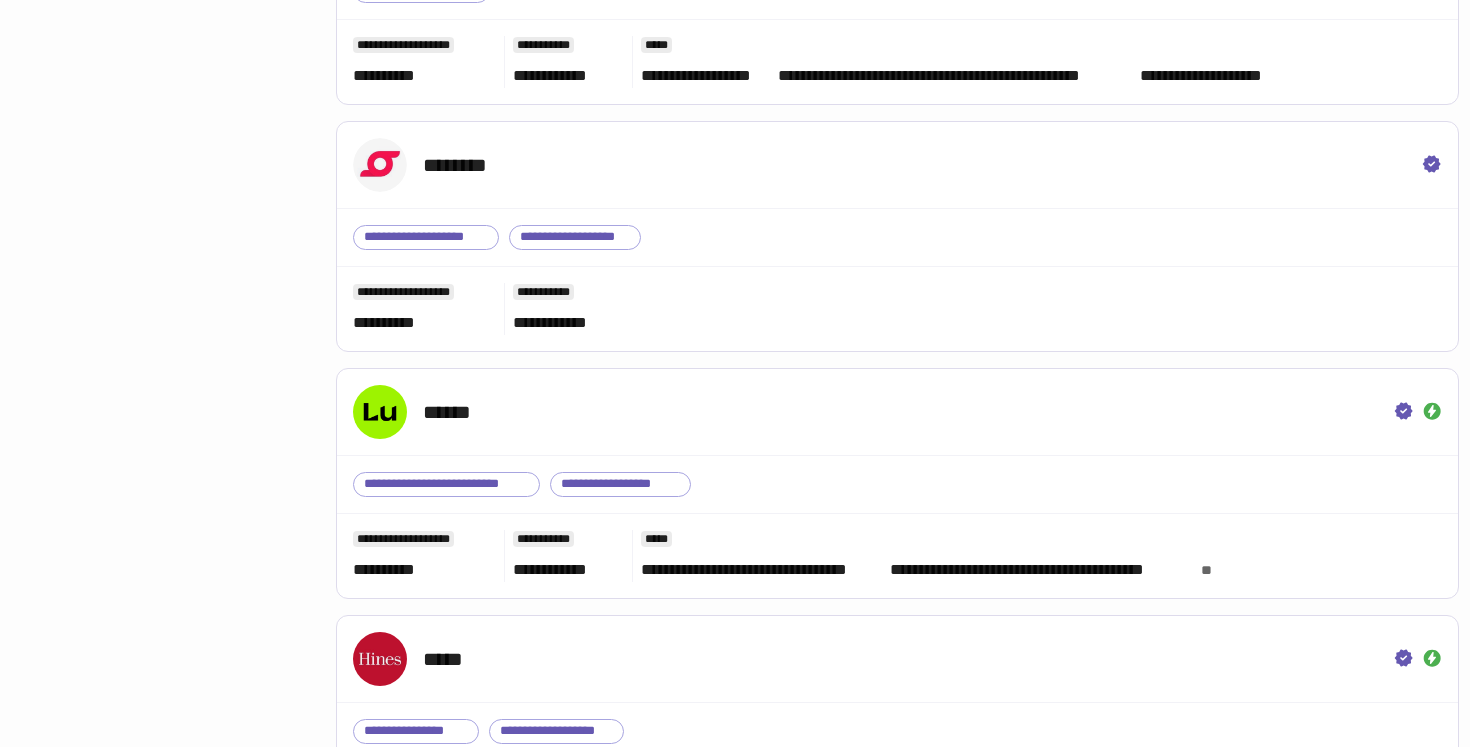 scroll, scrollTop: 2000, scrollLeft: 0, axis: vertical 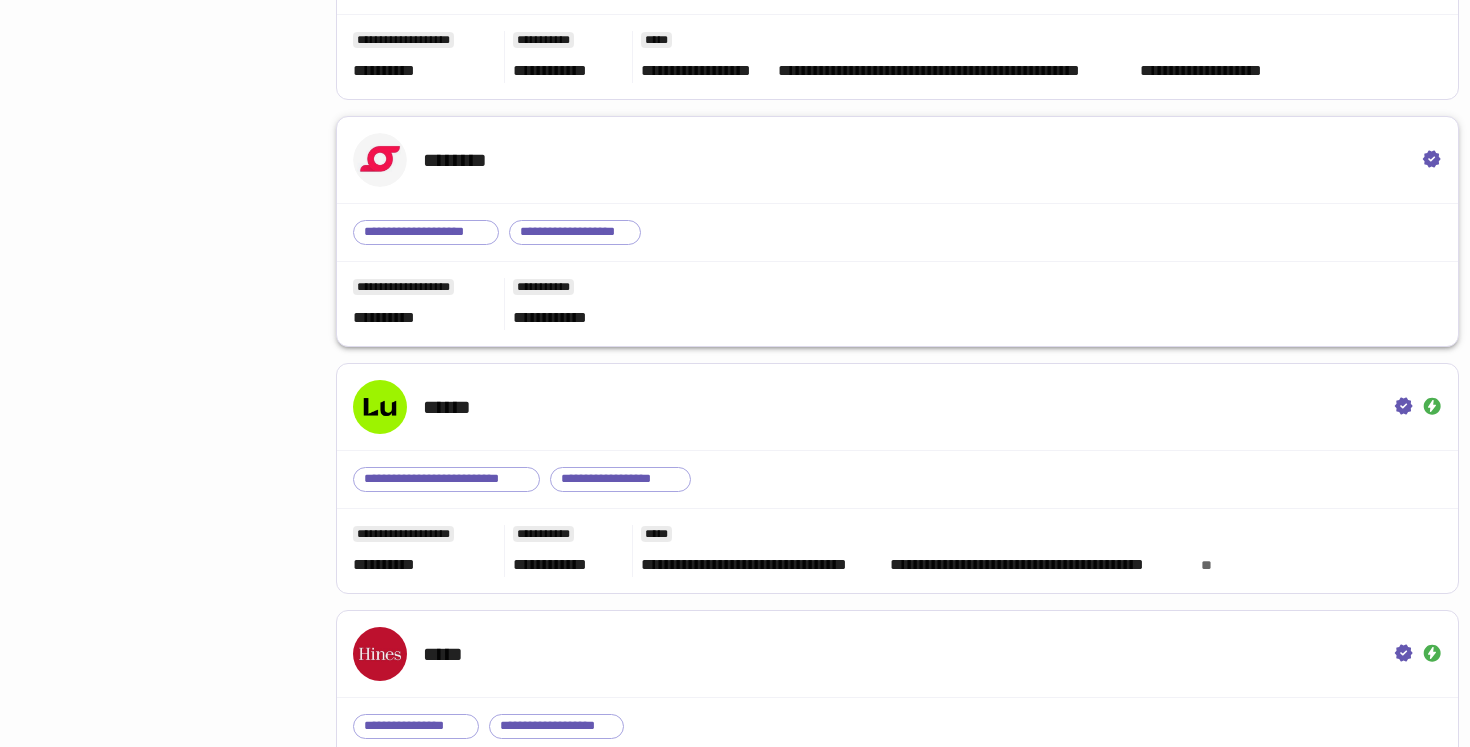 click on "********" at bounding box center [897, 160] 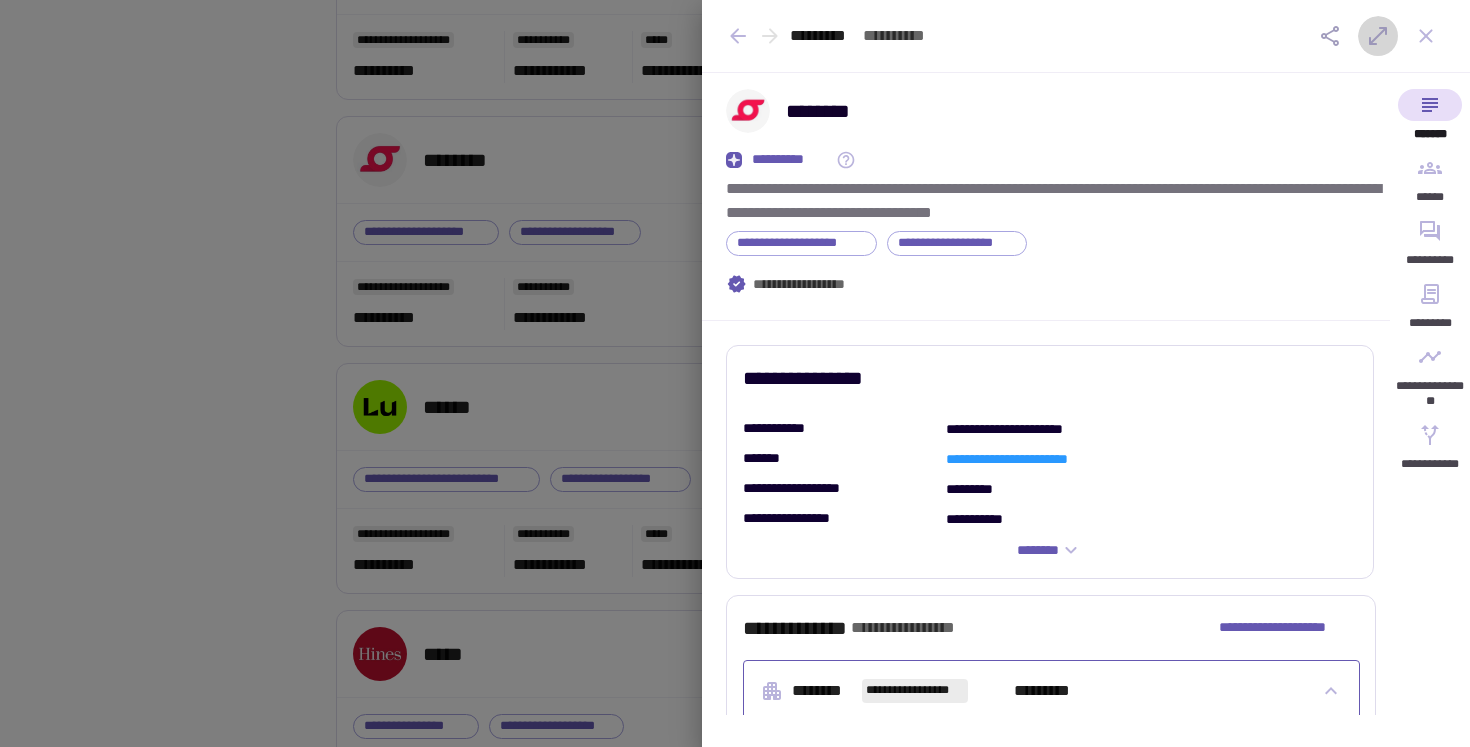 click 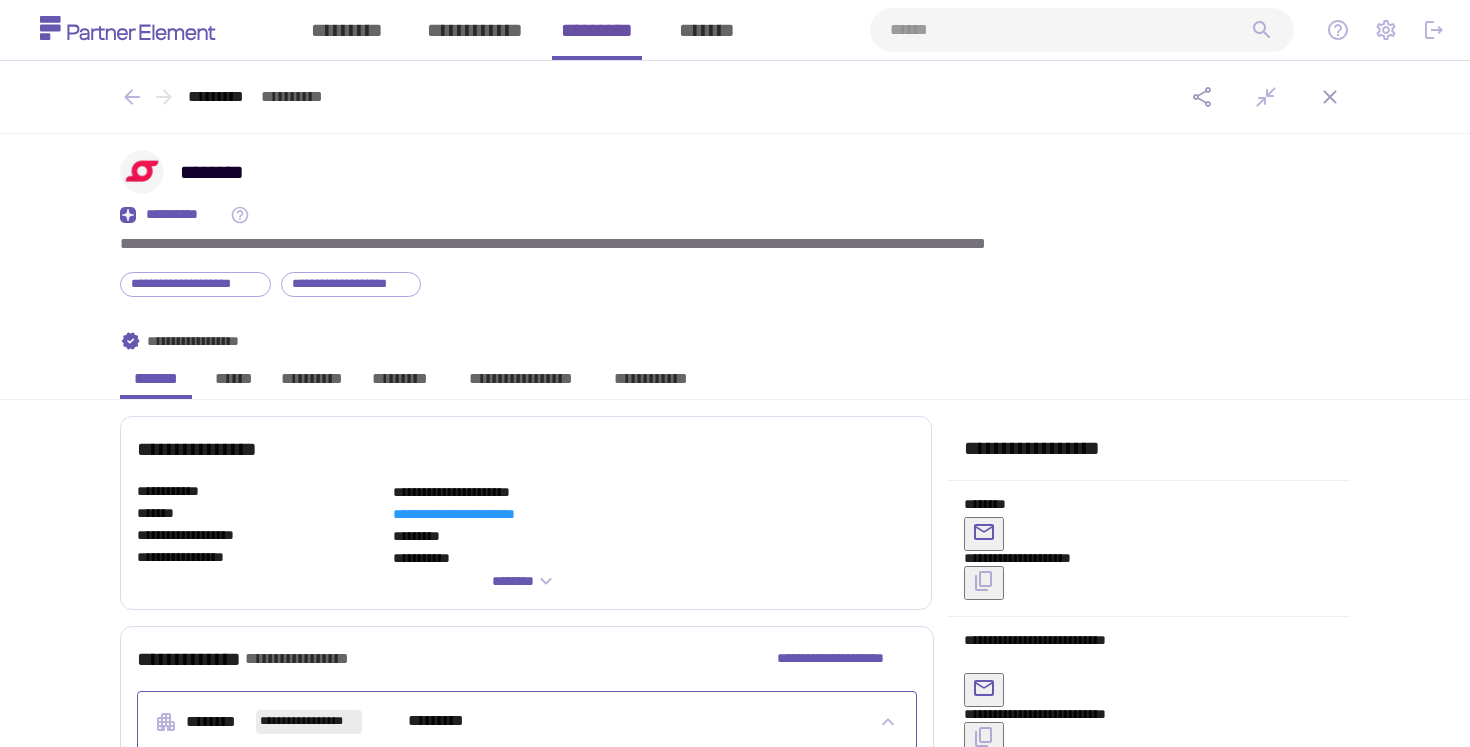 click on "******" at bounding box center [234, 384] 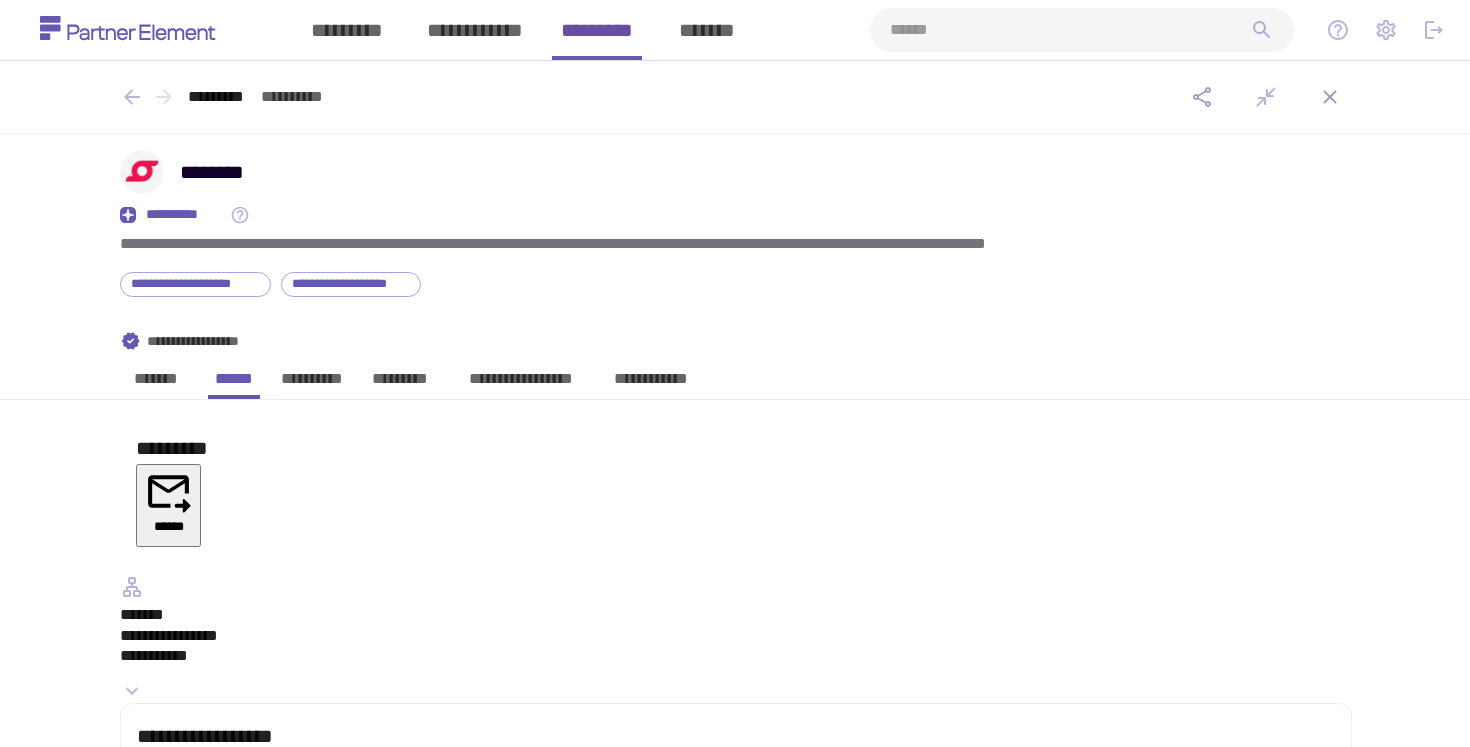 scroll, scrollTop: 128, scrollLeft: 0, axis: vertical 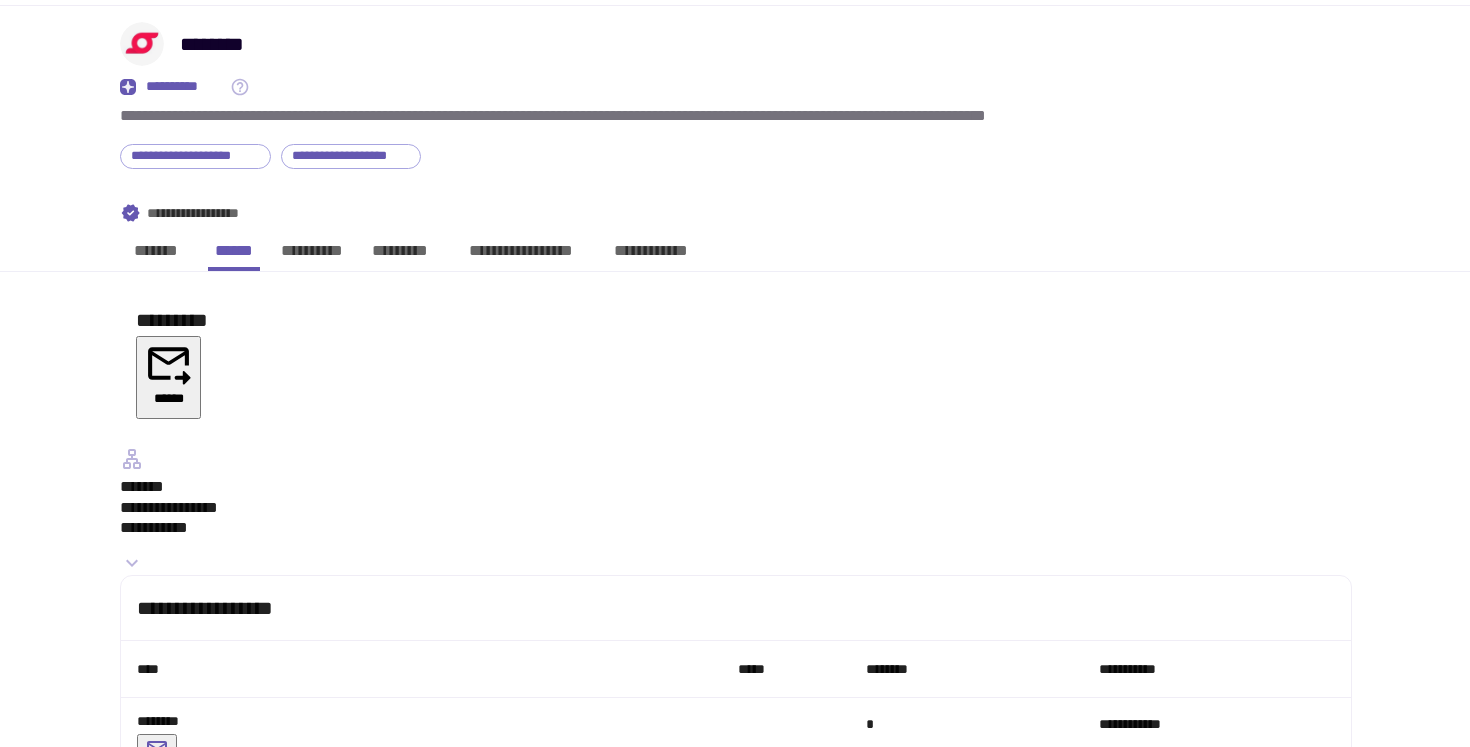 type 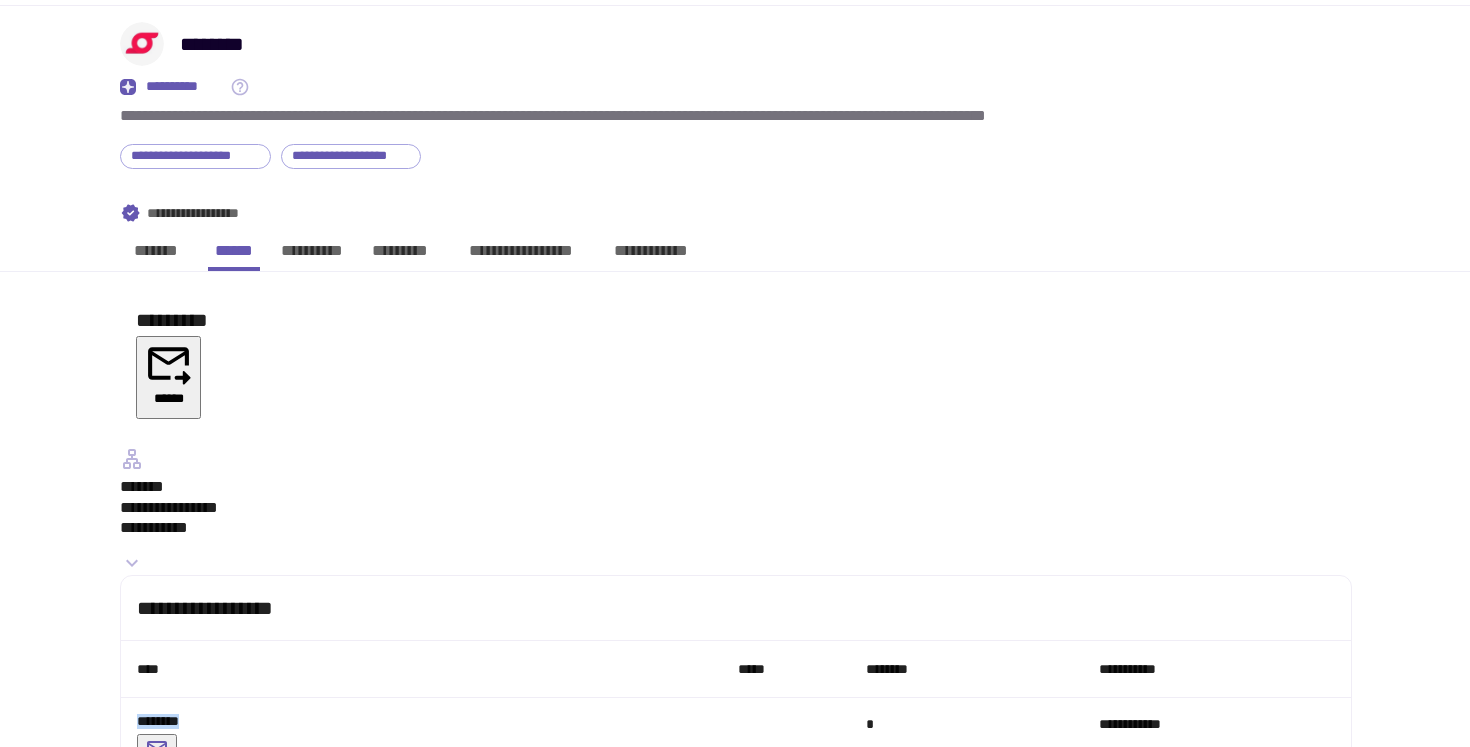 drag, startPoint x: 134, startPoint y: 599, endPoint x: 191, endPoint y: 596, distance: 57.07889 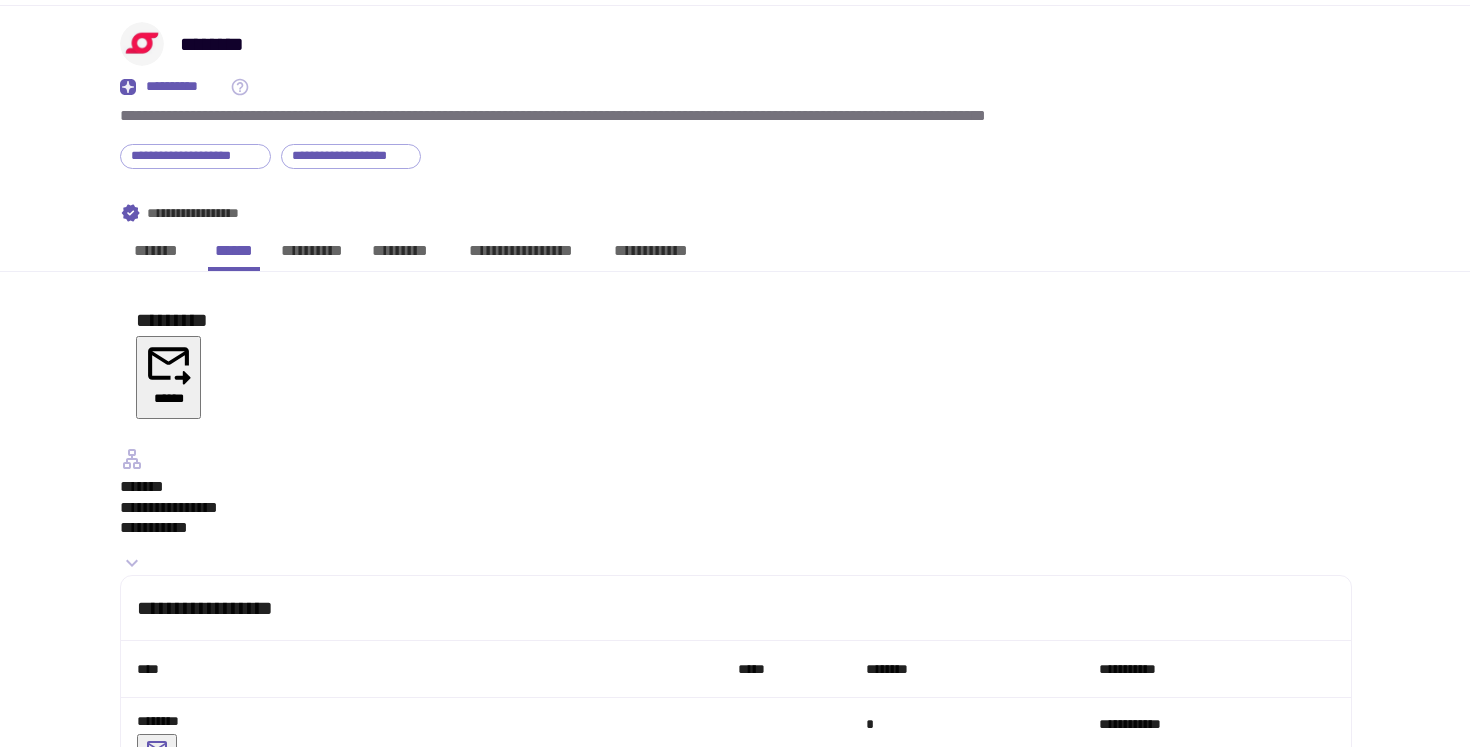 drag, startPoint x: 216, startPoint y: 689, endPoint x: 129, endPoint y: 659, distance: 92.02717 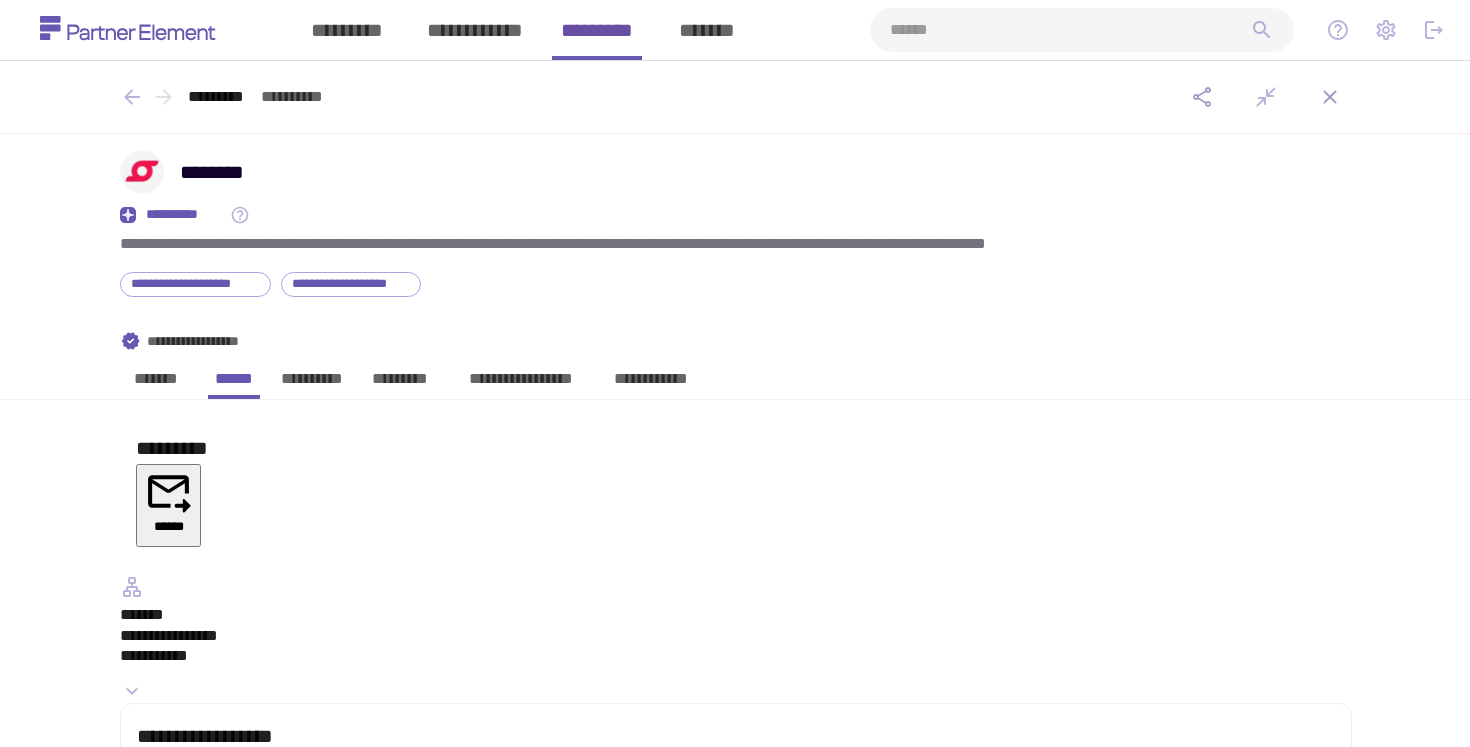 click on "*********" at bounding box center (597, 30) 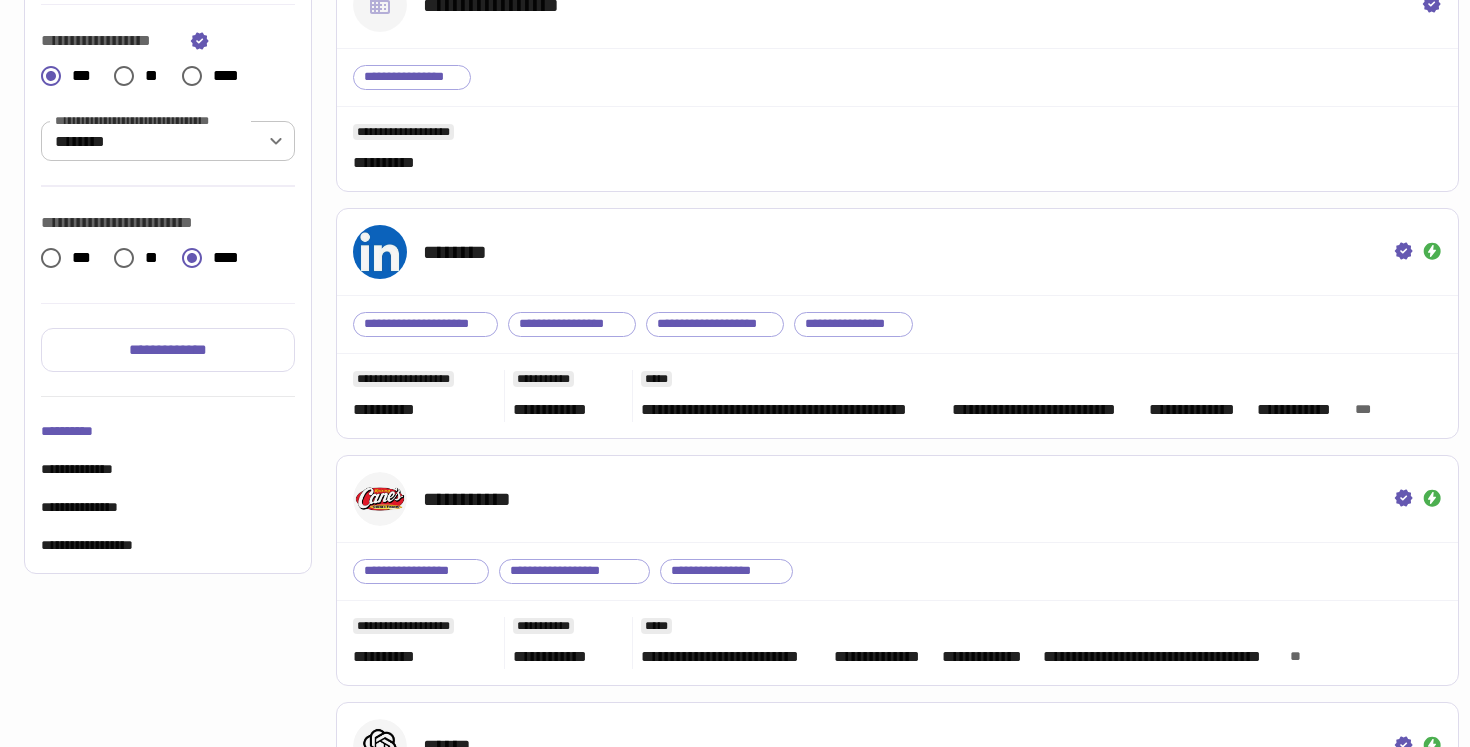 scroll, scrollTop: 678, scrollLeft: 0, axis: vertical 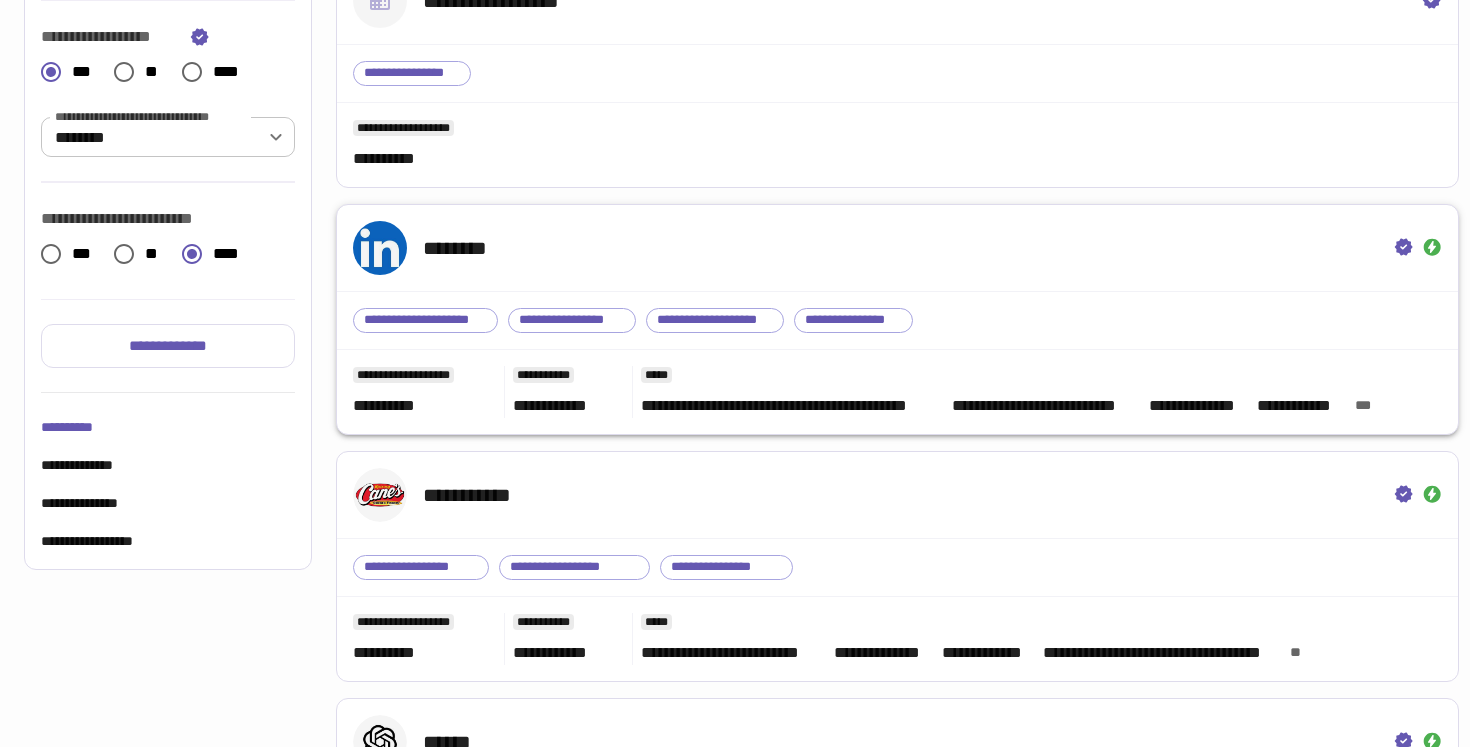 click on "********" at bounding box center [897, 248] 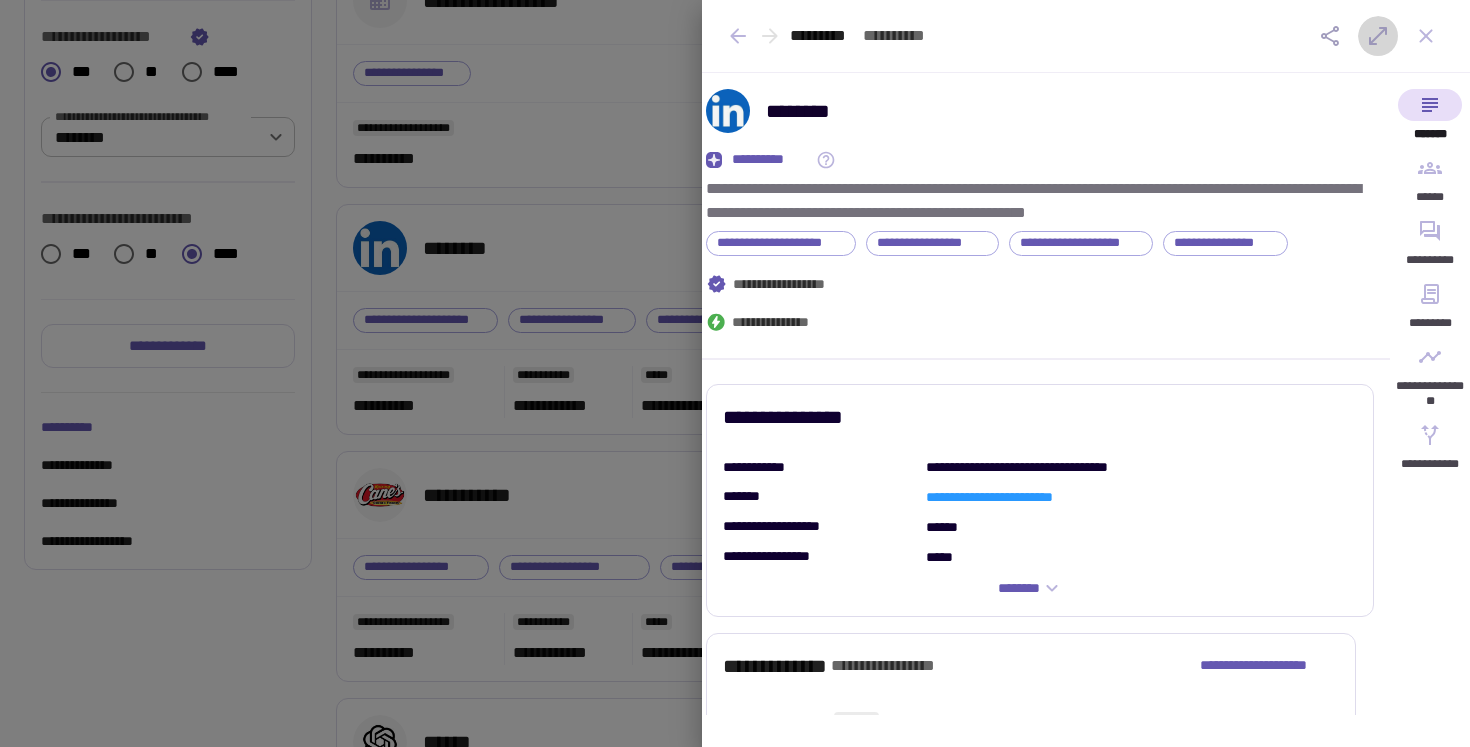 click 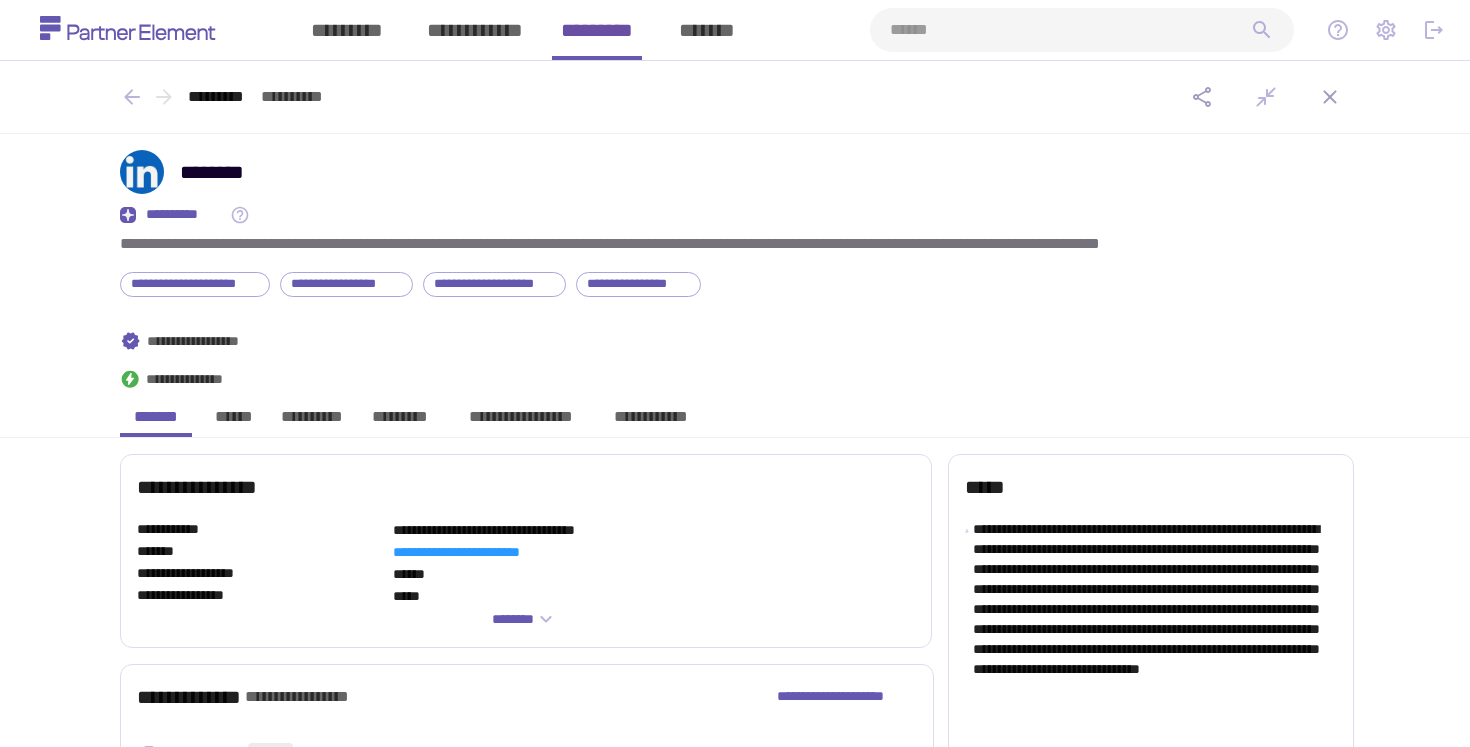 scroll, scrollTop: 90, scrollLeft: 0, axis: vertical 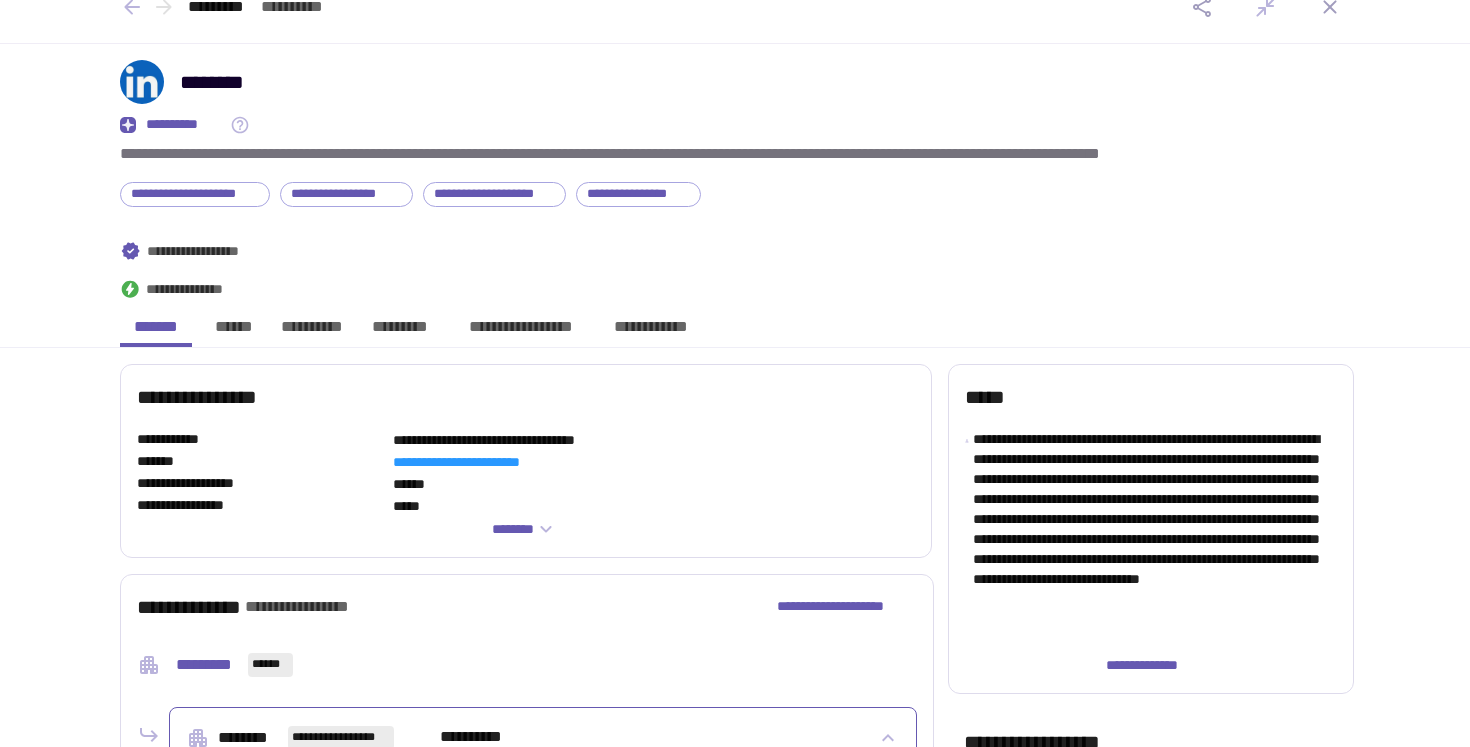 click on "**********" at bounding box center [735, 630] 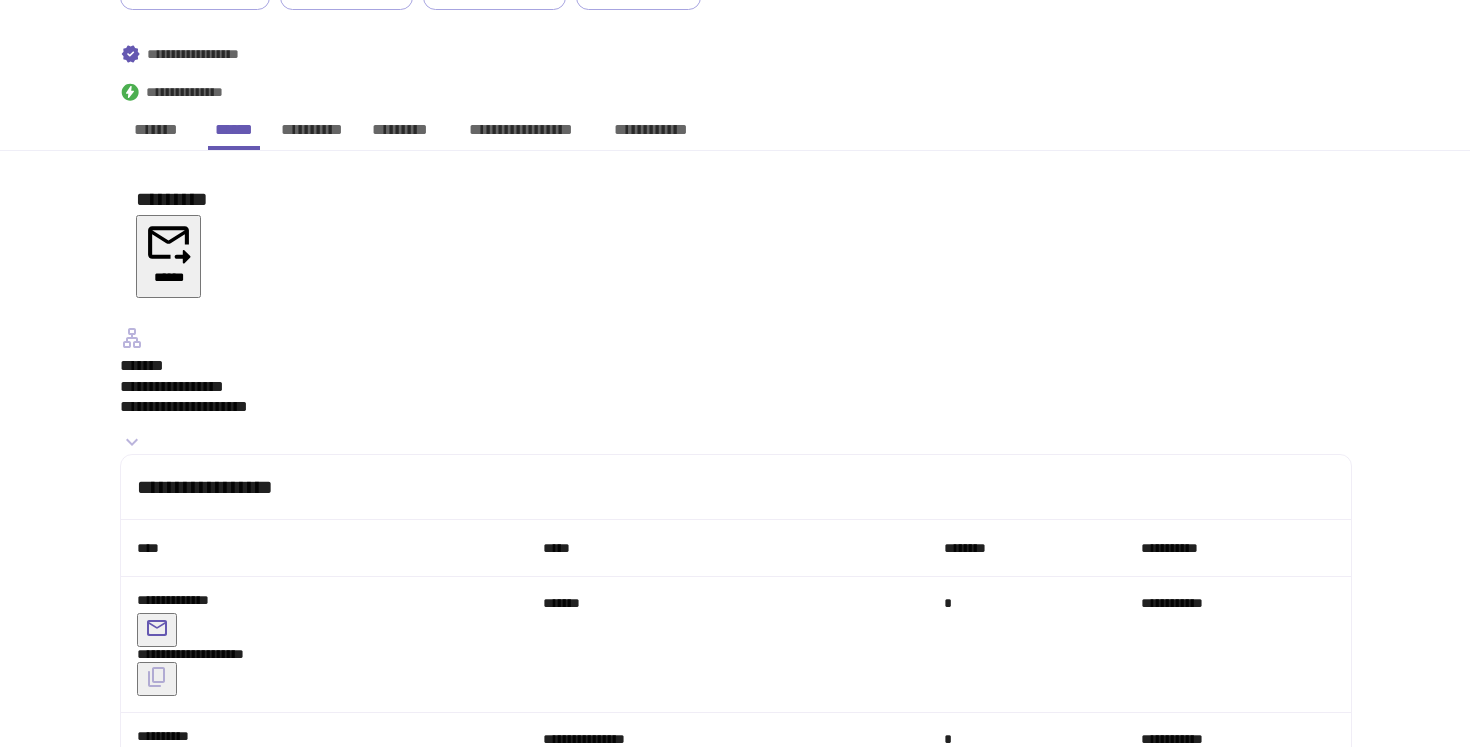 scroll, scrollTop: 362, scrollLeft: 0, axis: vertical 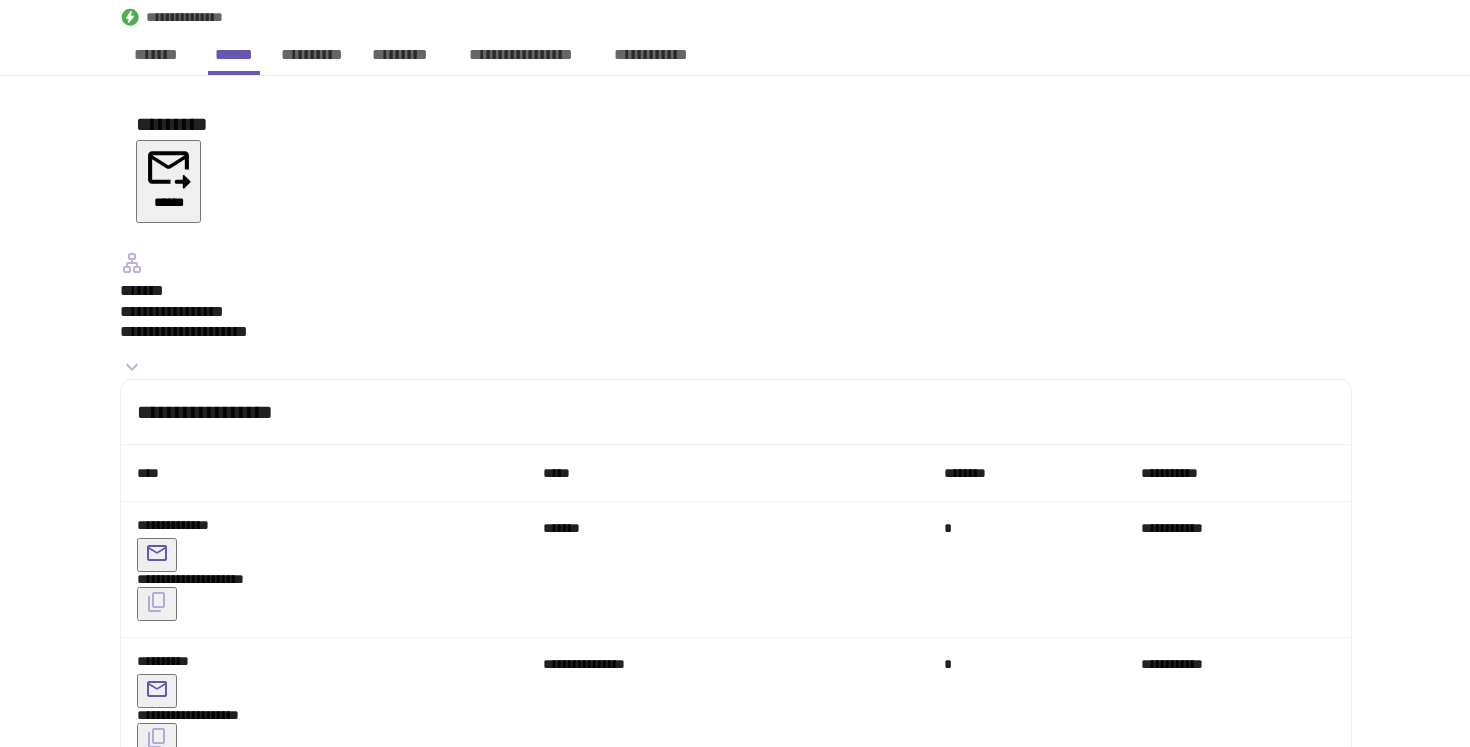 click 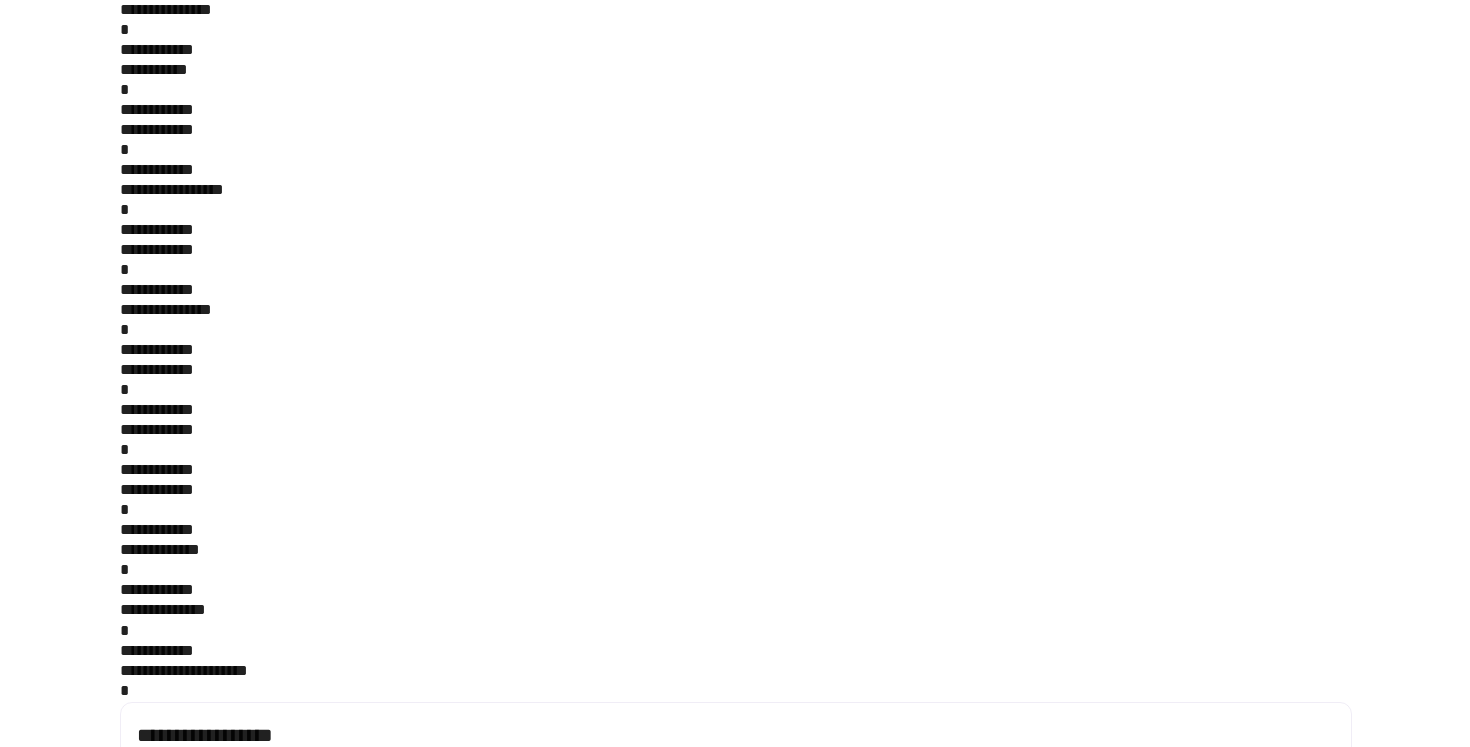 scroll, scrollTop: 905, scrollLeft: 0, axis: vertical 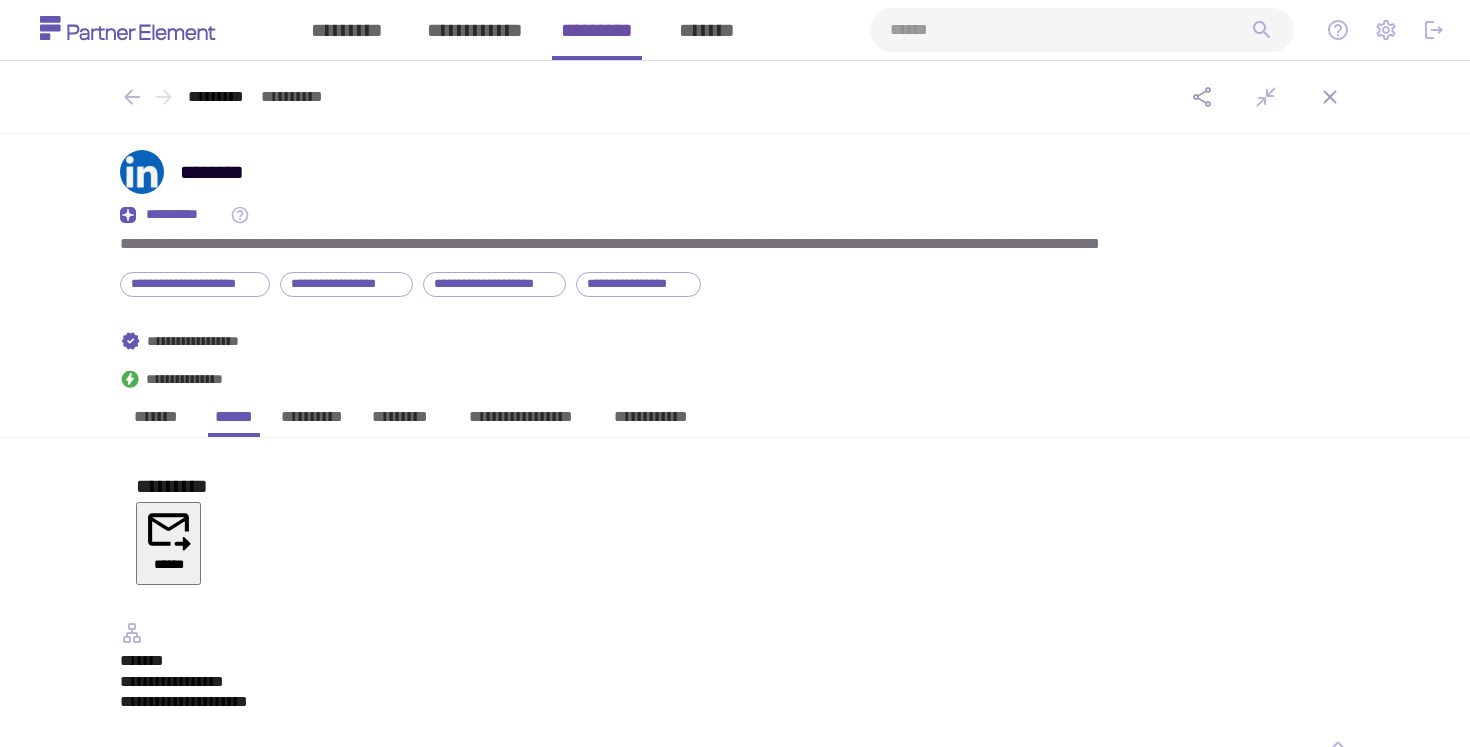 click on "*********" at bounding box center [597, 30] 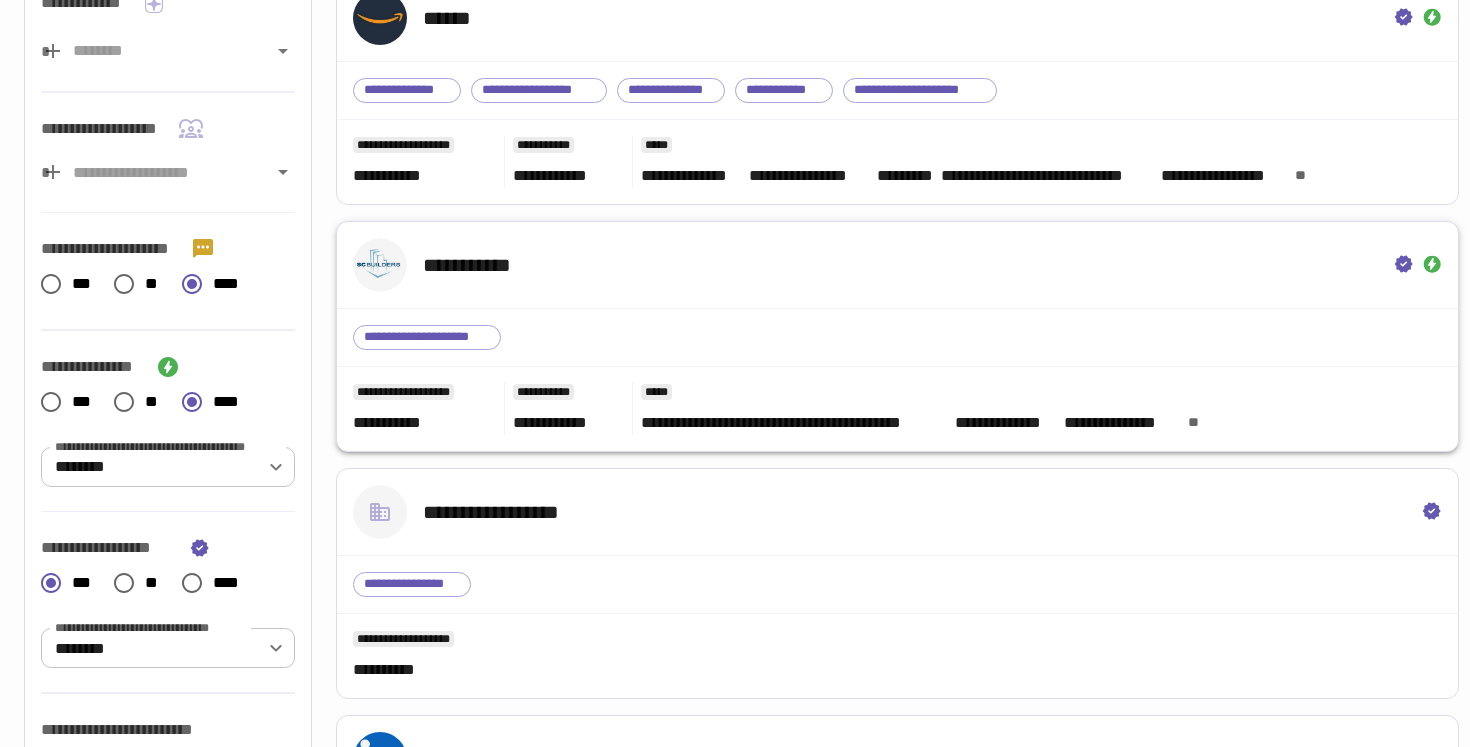 scroll, scrollTop: 182, scrollLeft: 0, axis: vertical 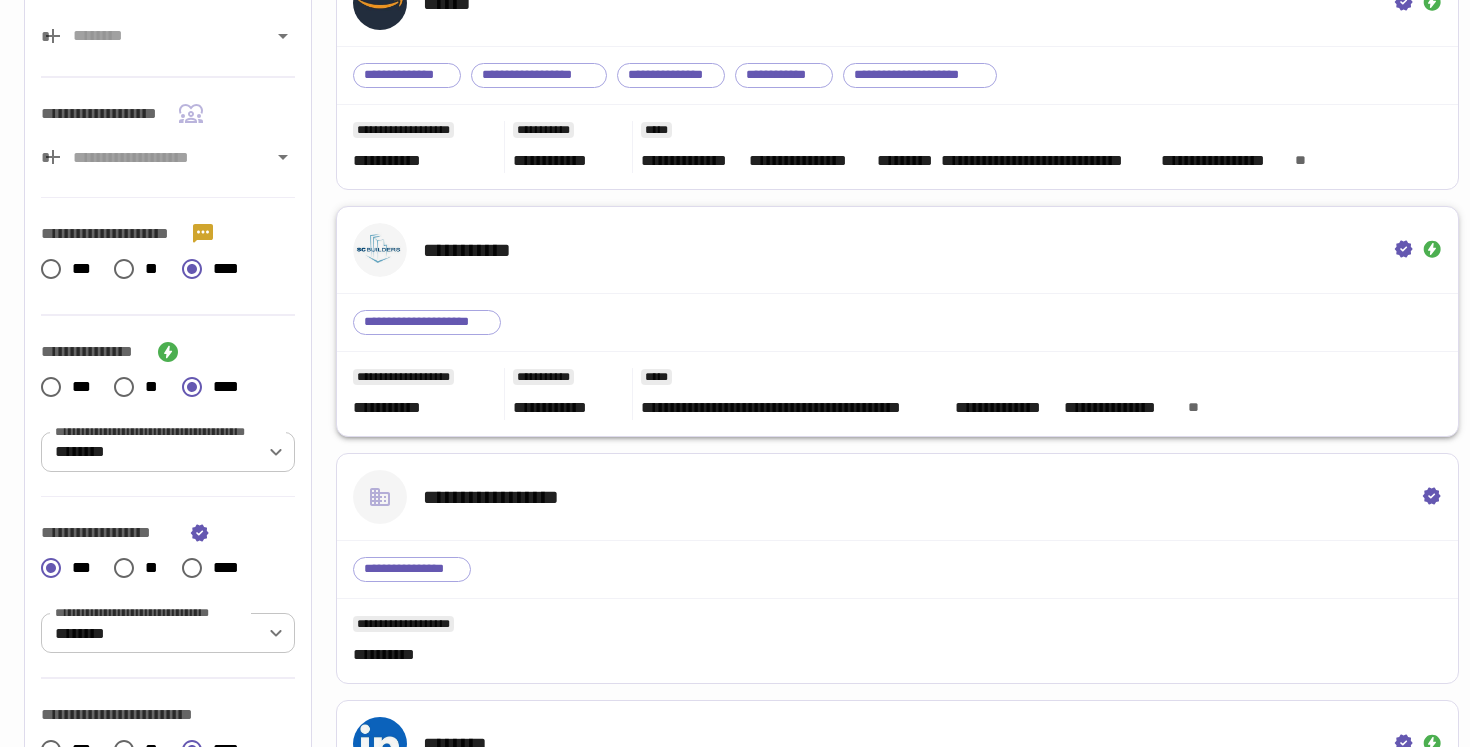 click on "**********" at bounding box center [897, 250] 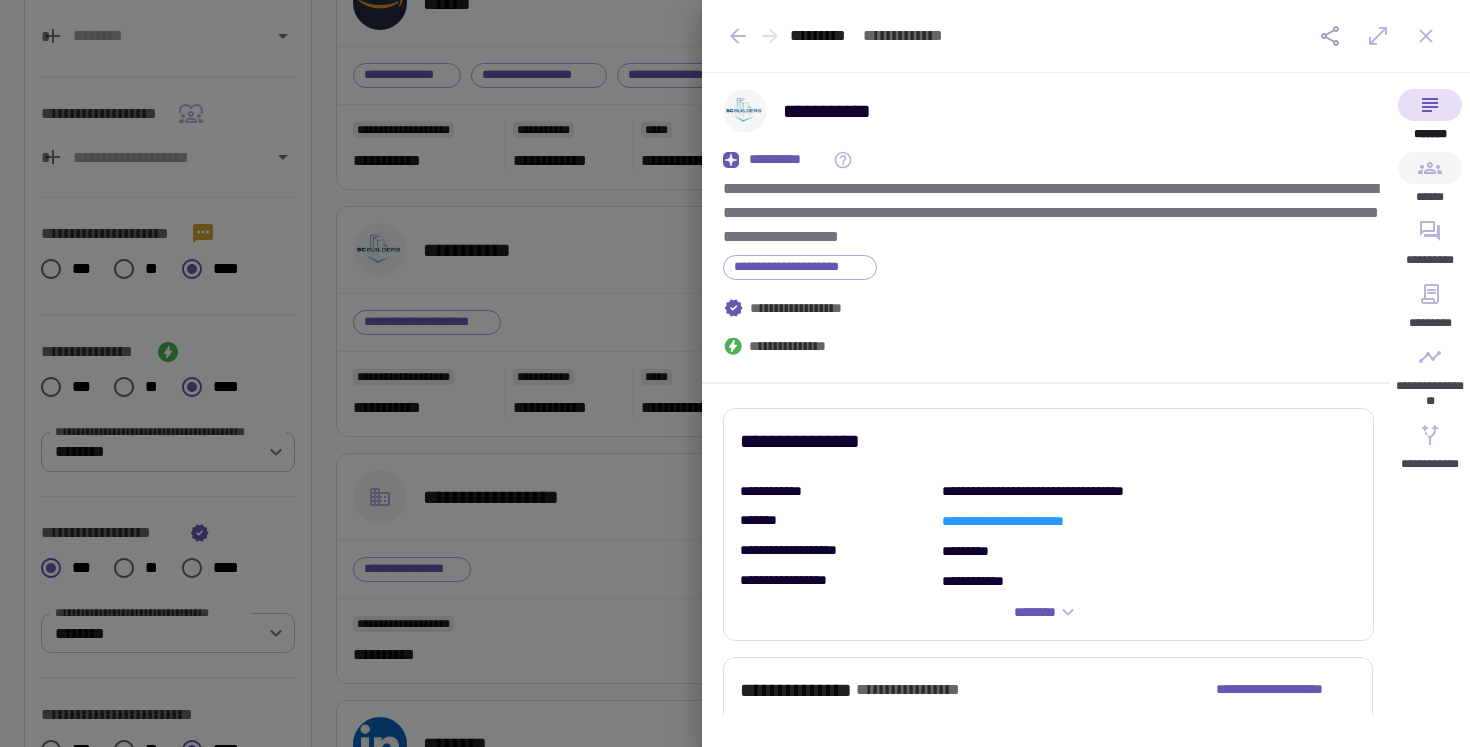 click 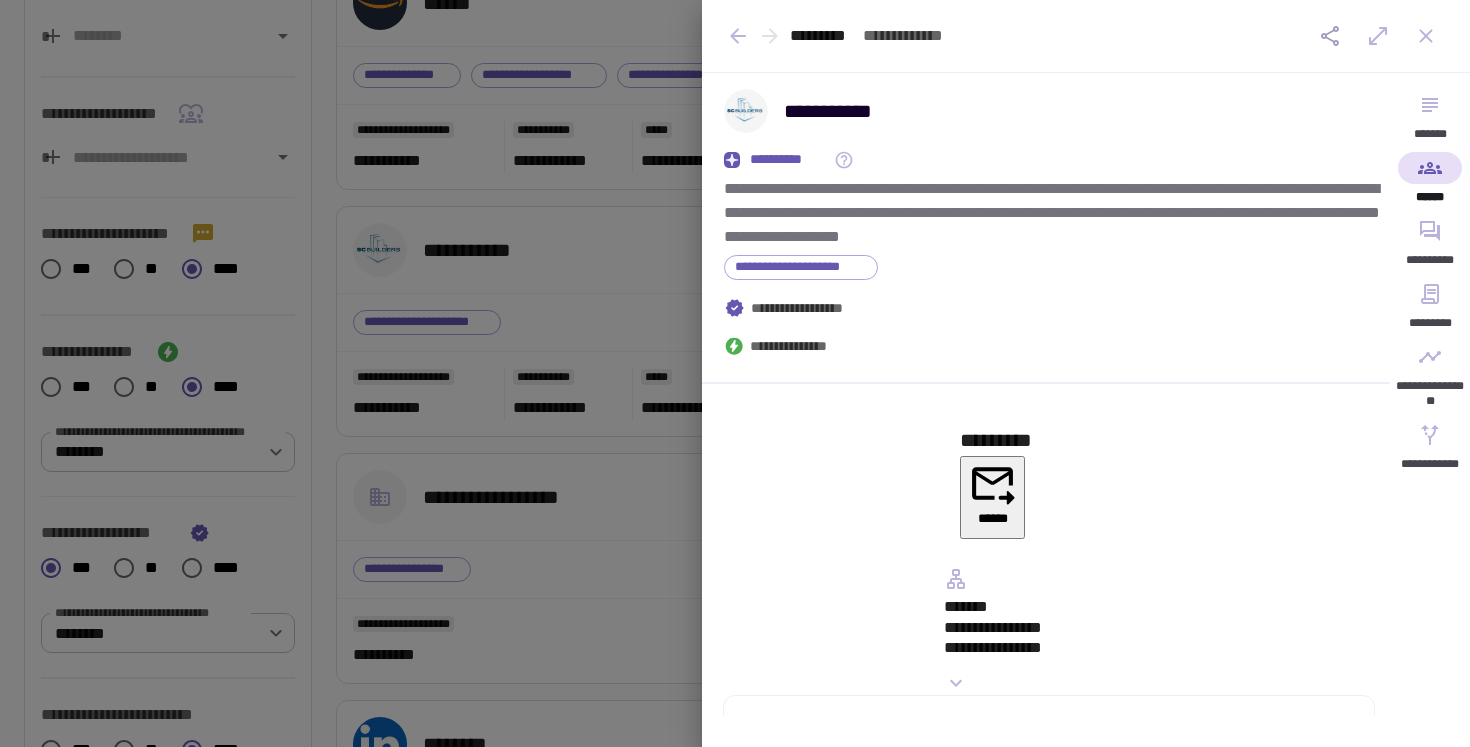 scroll, scrollTop: 135, scrollLeft: 0, axis: vertical 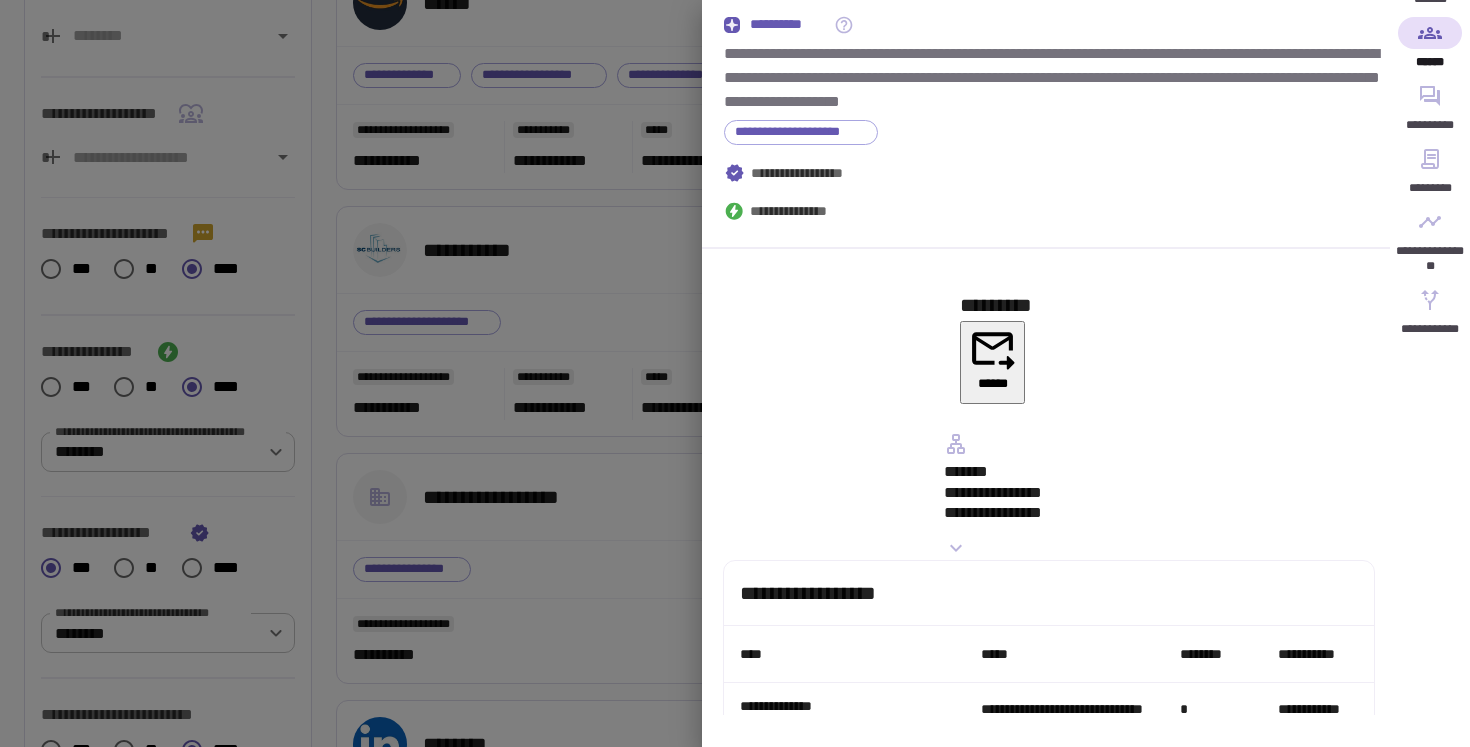 click 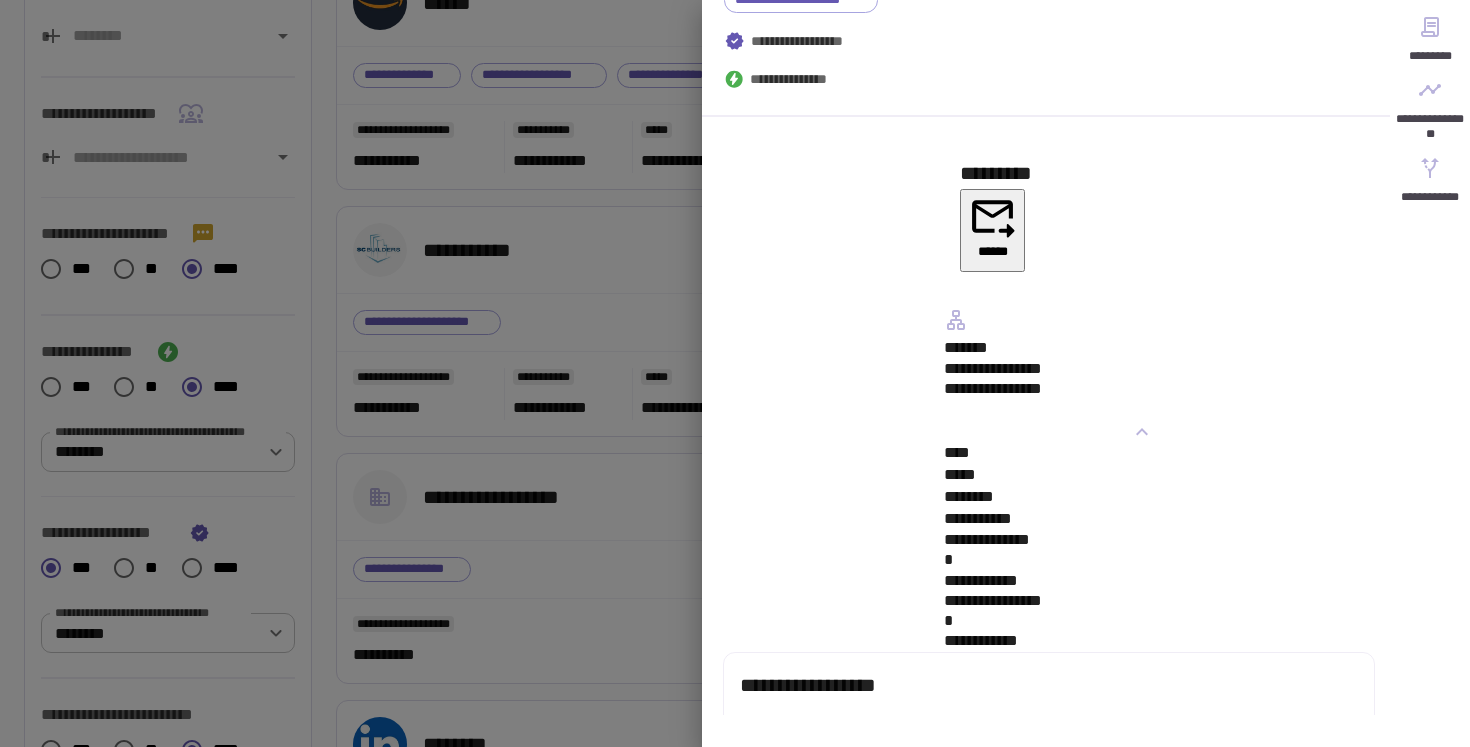 scroll, scrollTop: 271, scrollLeft: 0, axis: vertical 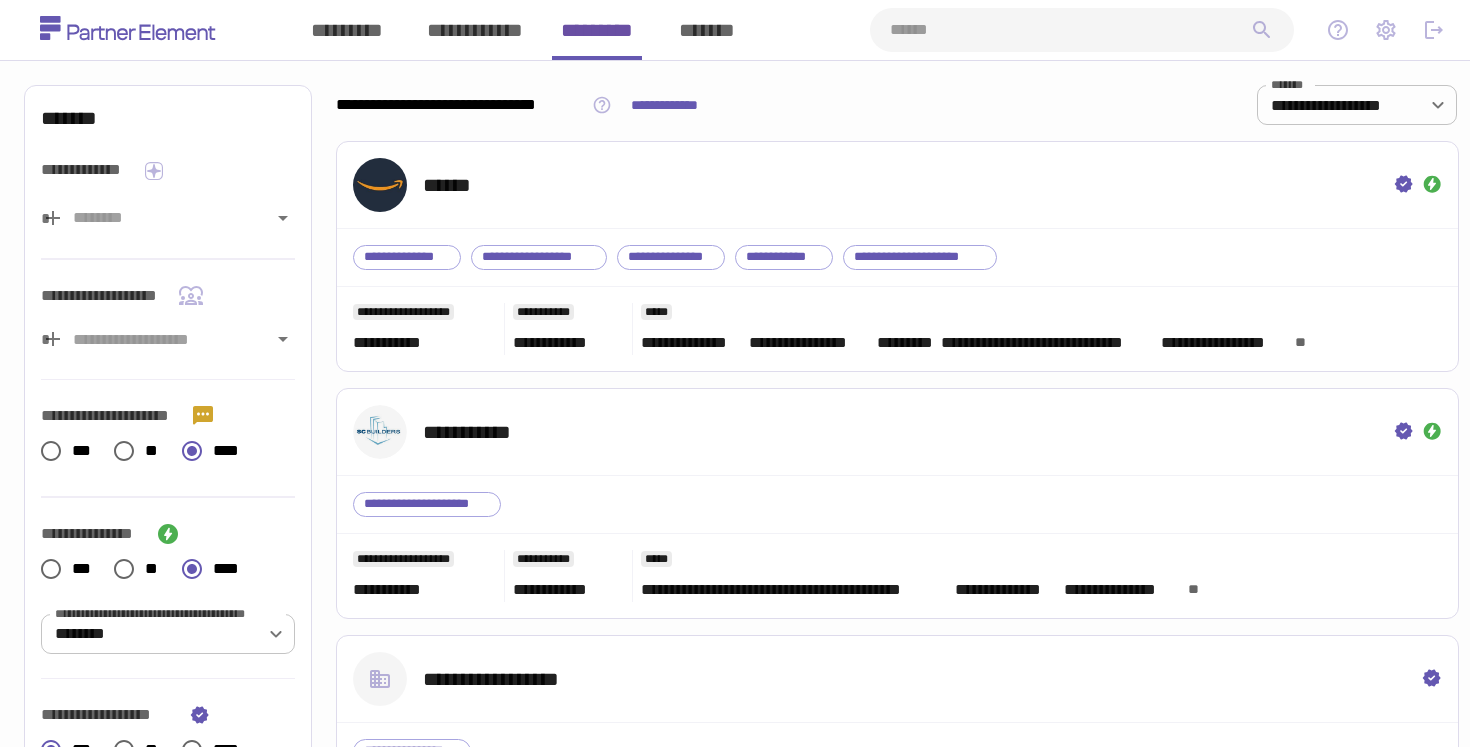 click at bounding box center [1070, 30] 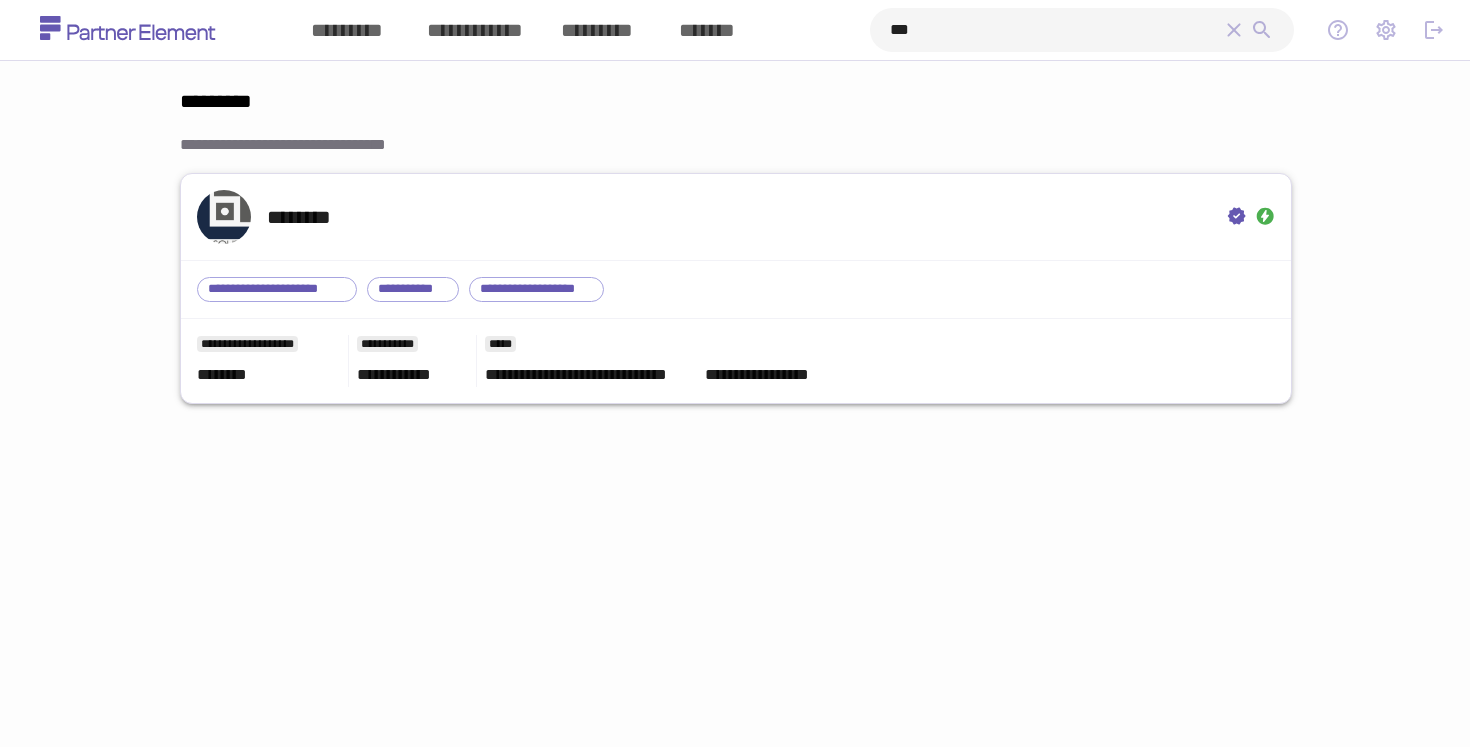 type on "***" 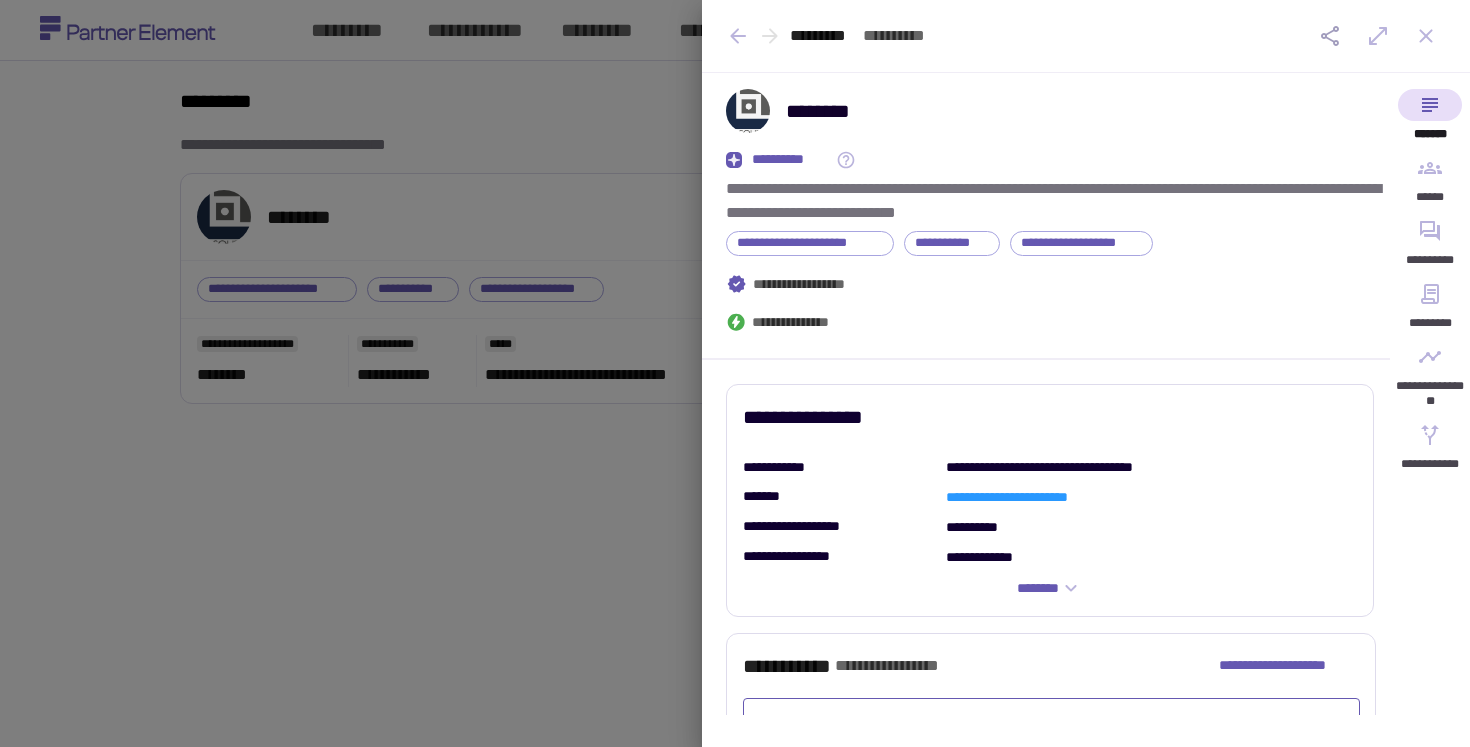 click 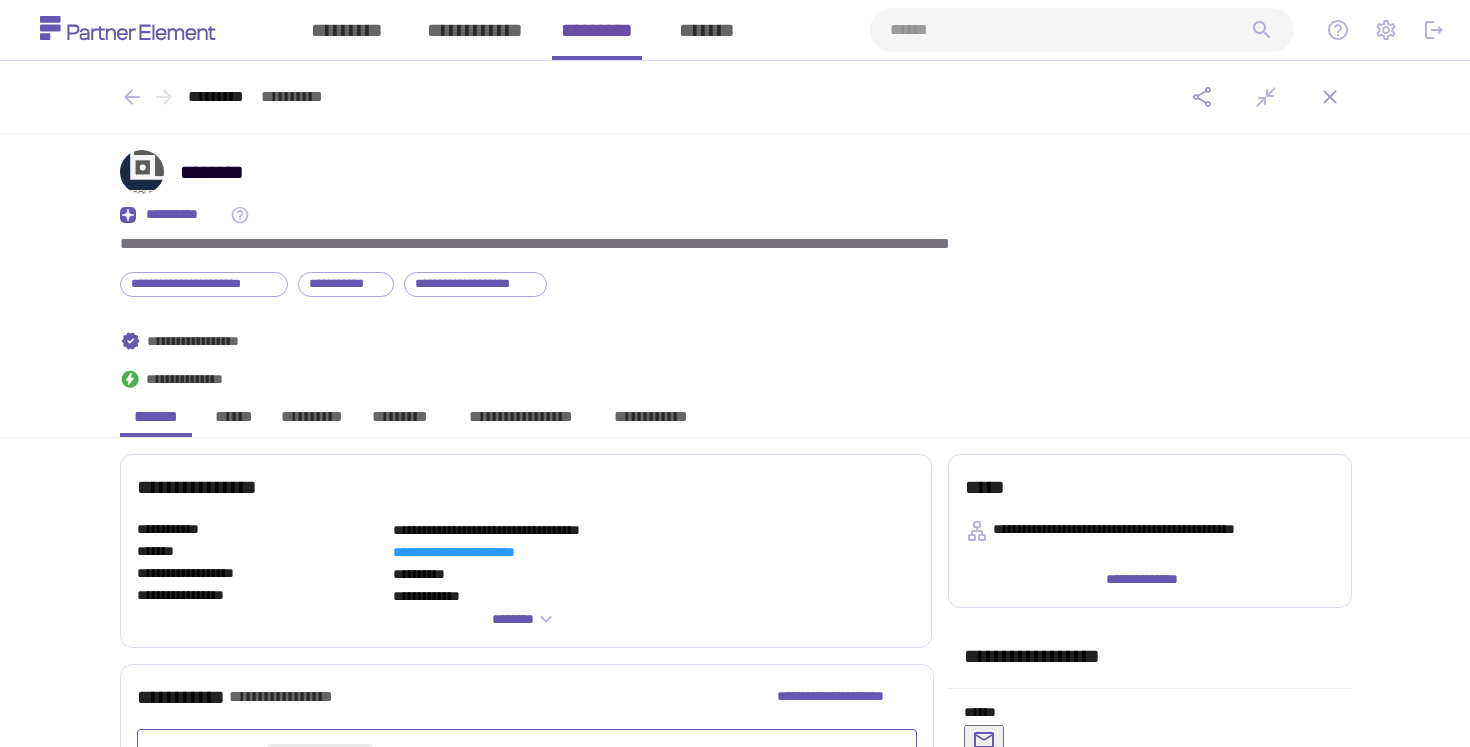click on "**********" at bounding box center [650, 422] 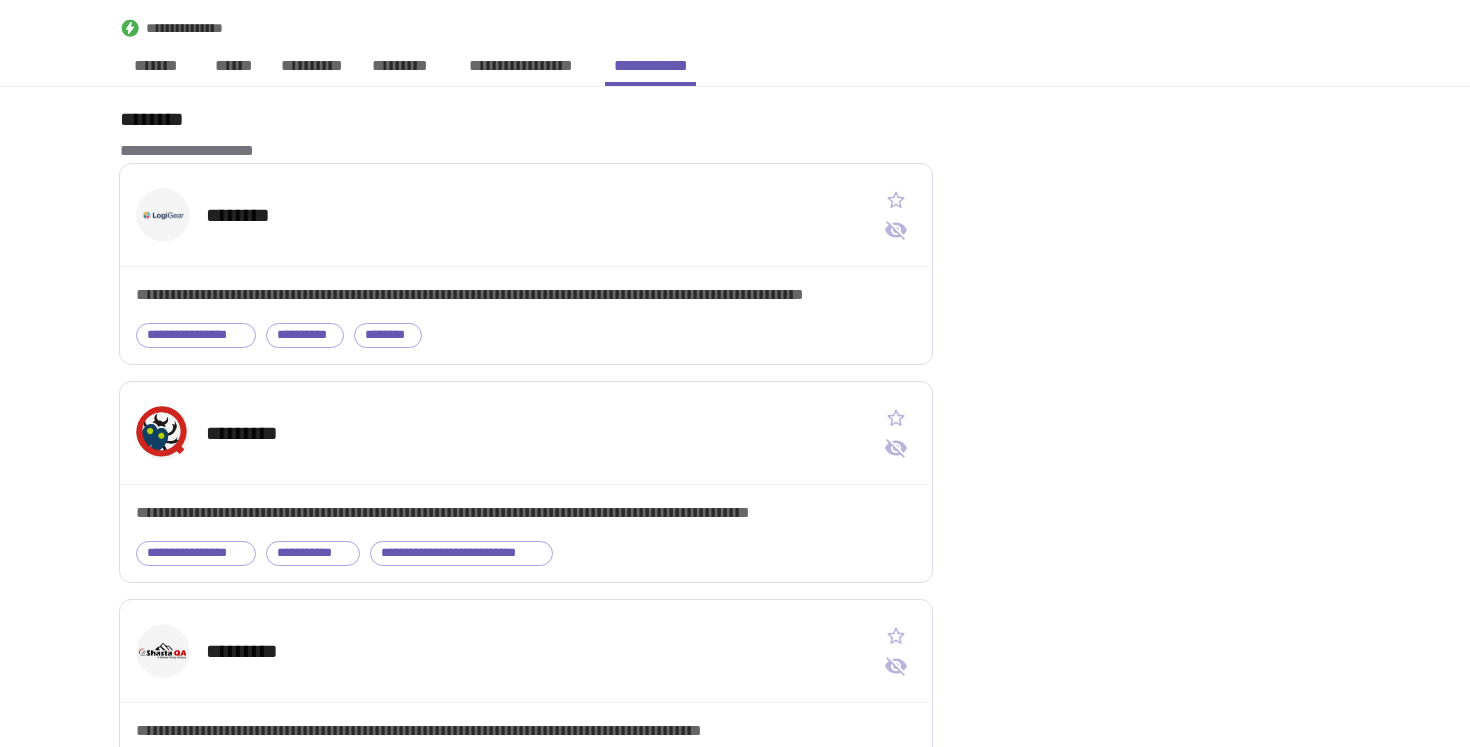 scroll, scrollTop: 442, scrollLeft: 0, axis: vertical 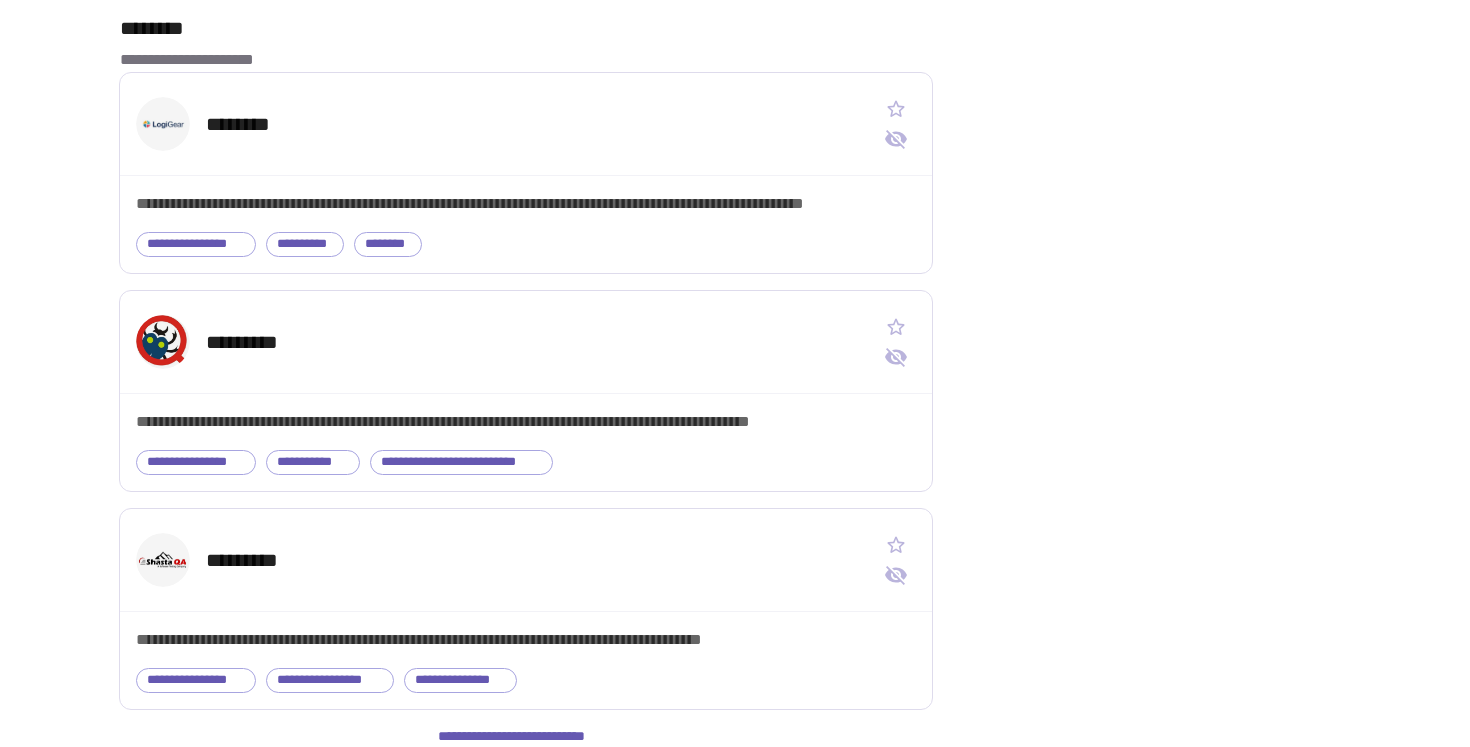 type 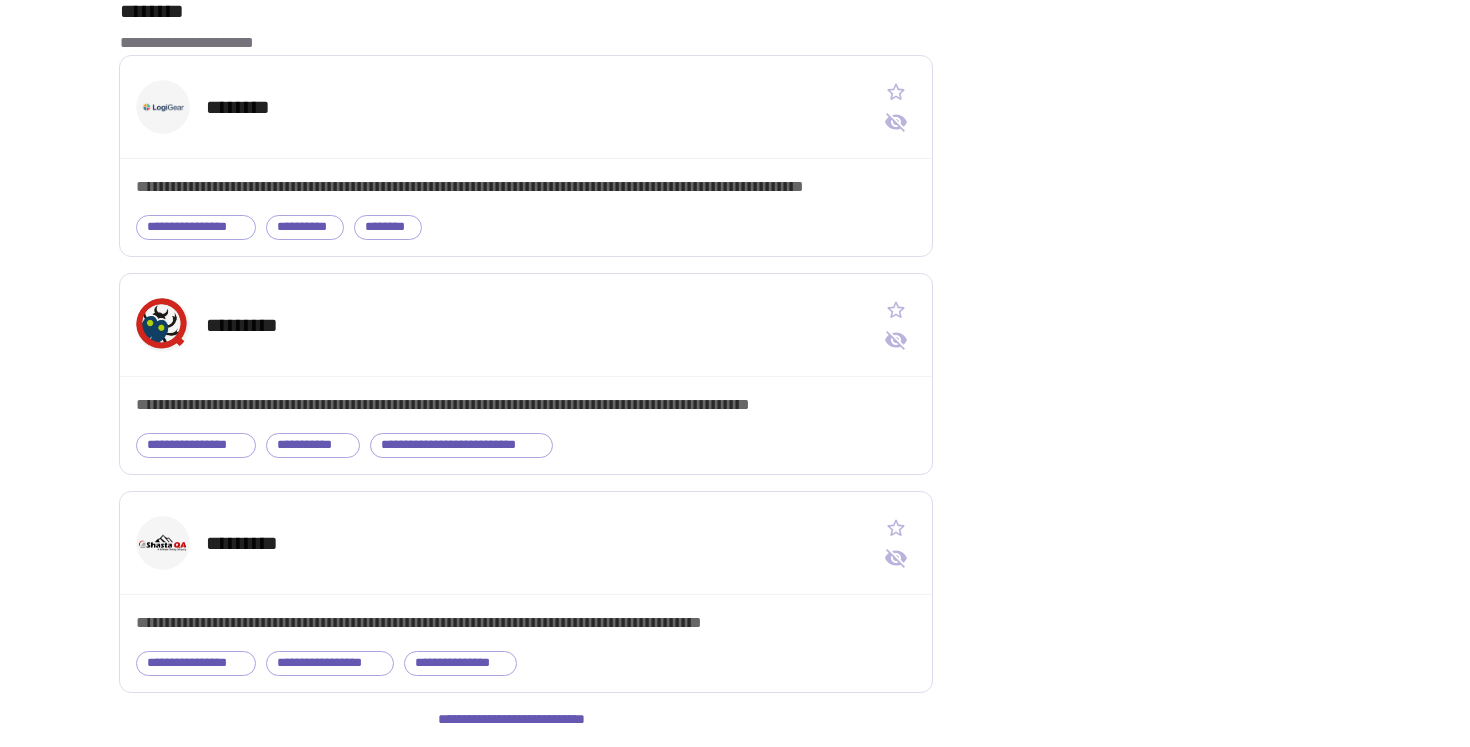 scroll, scrollTop: 0, scrollLeft: 0, axis: both 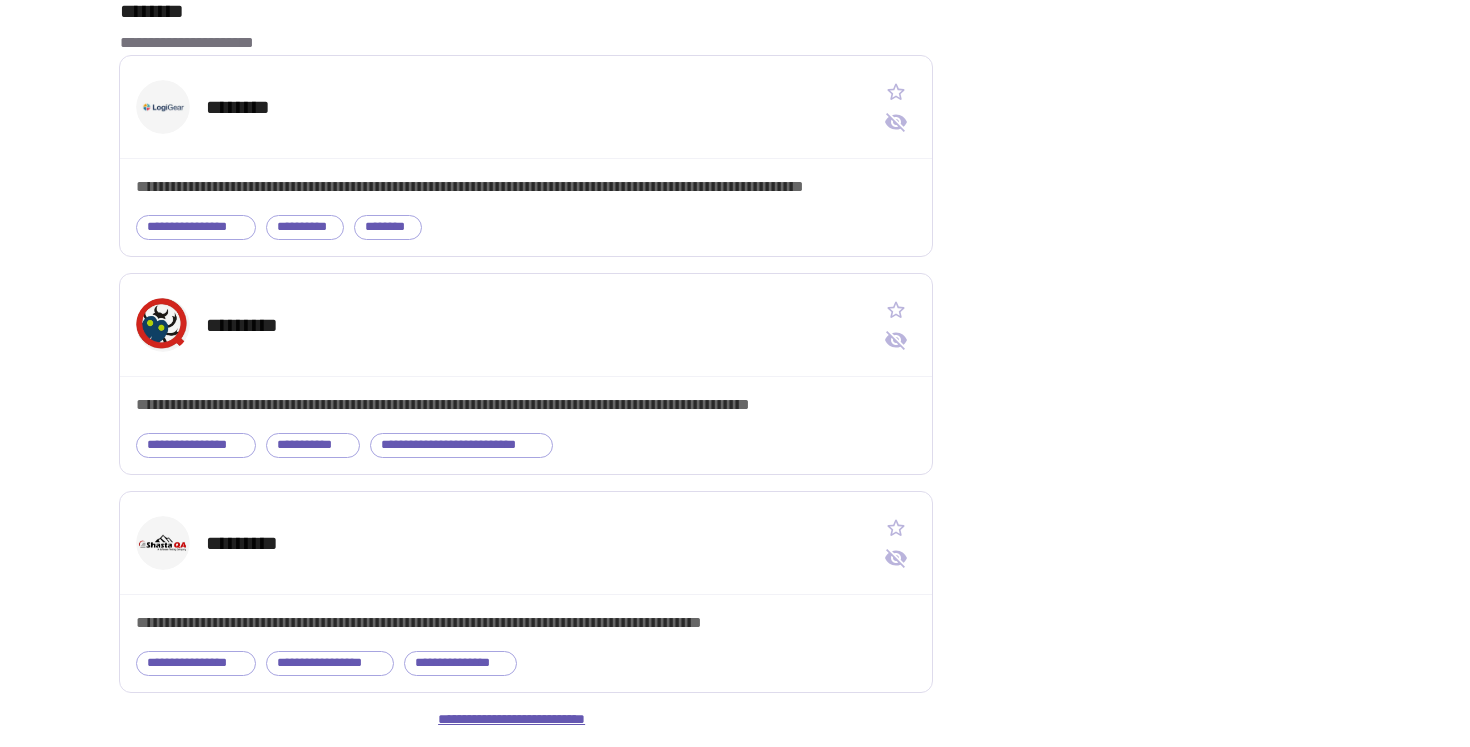 click on "**********" at bounding box center (526, 720) 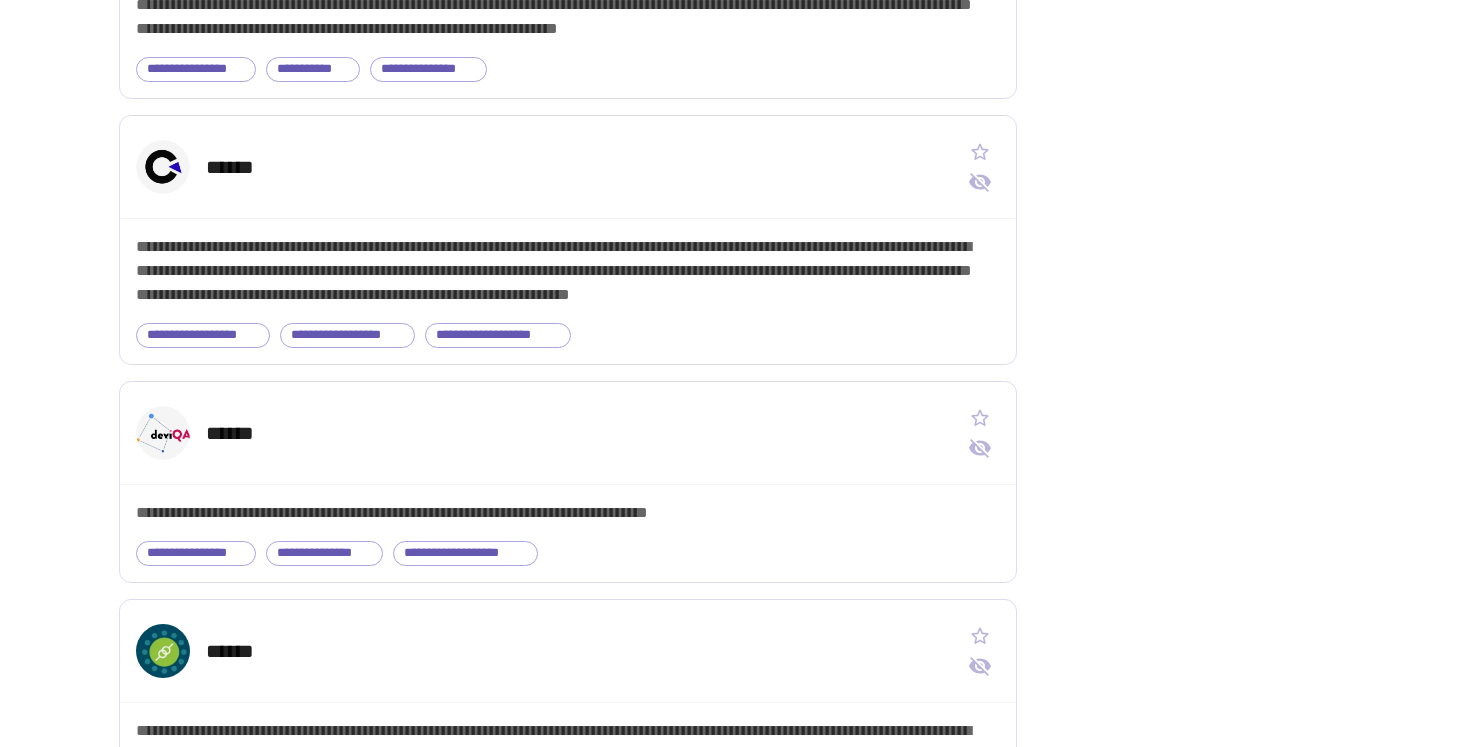 scroll, scrollTop: 1802, scrollLeft: 0, axis: vertical 